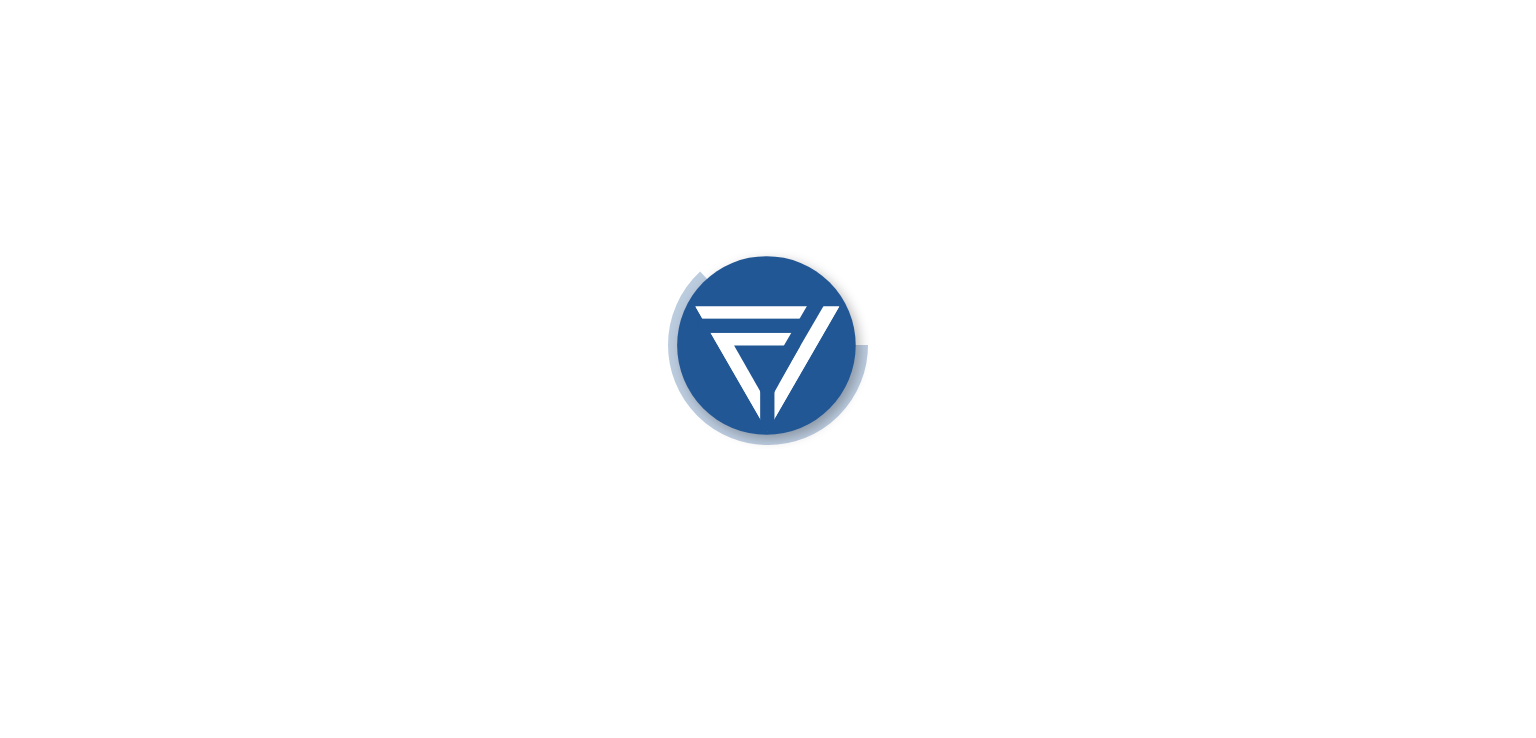 scroll, scrollTop: 0, scrollLeft: 0, axis: both 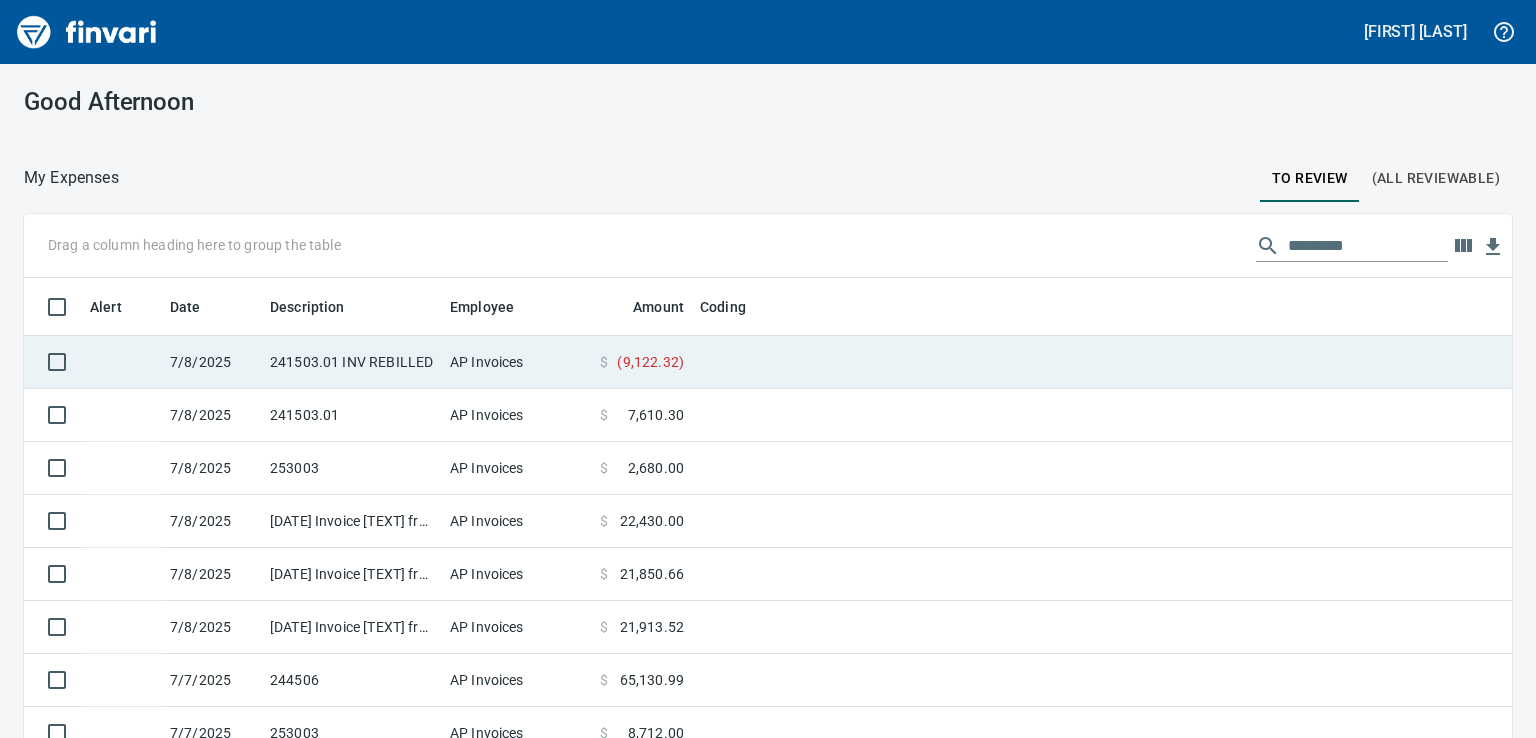 click on "241503.01 INV REBILLED" at bounding box center (352, 362) 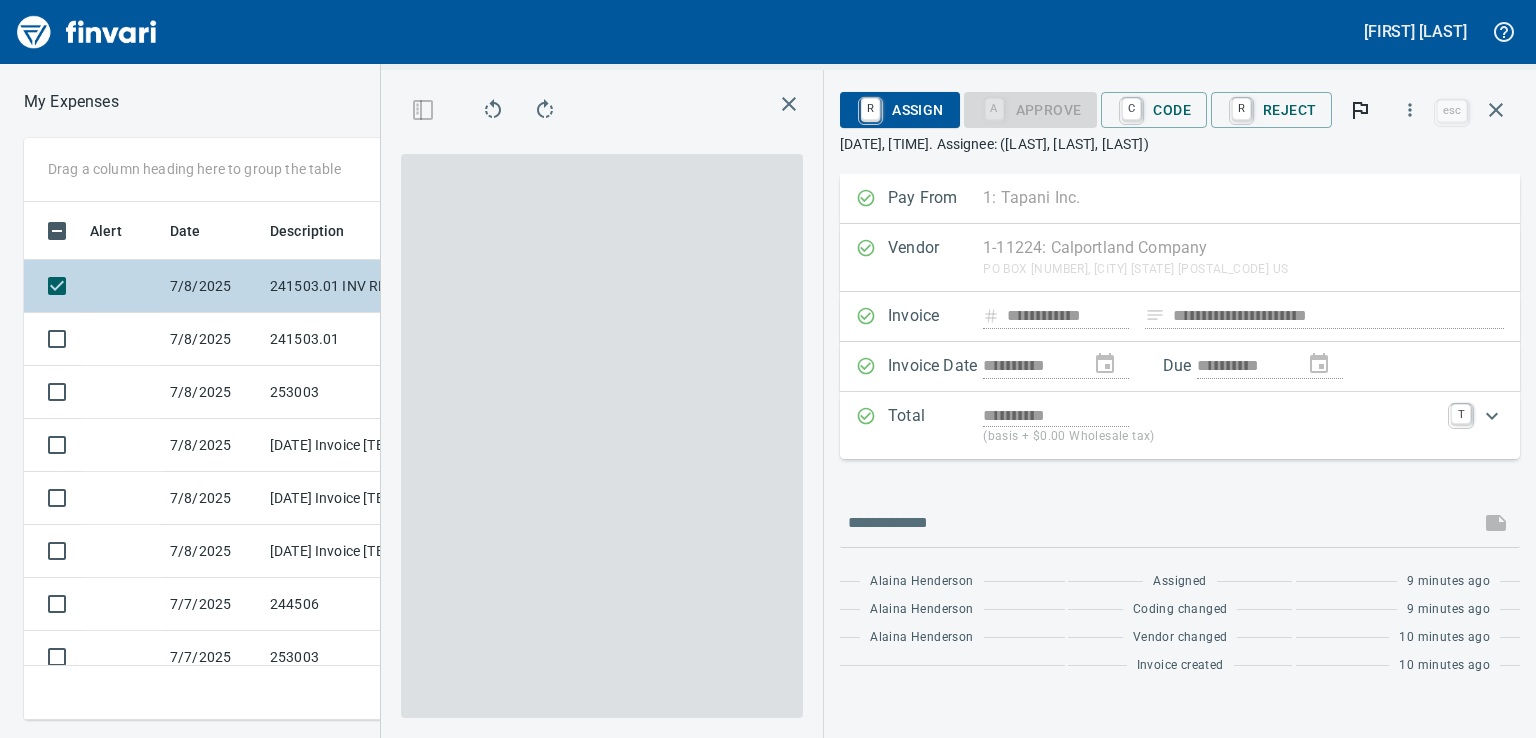scroll, scrollTop: 487, scrollLeft: 957, axis: both 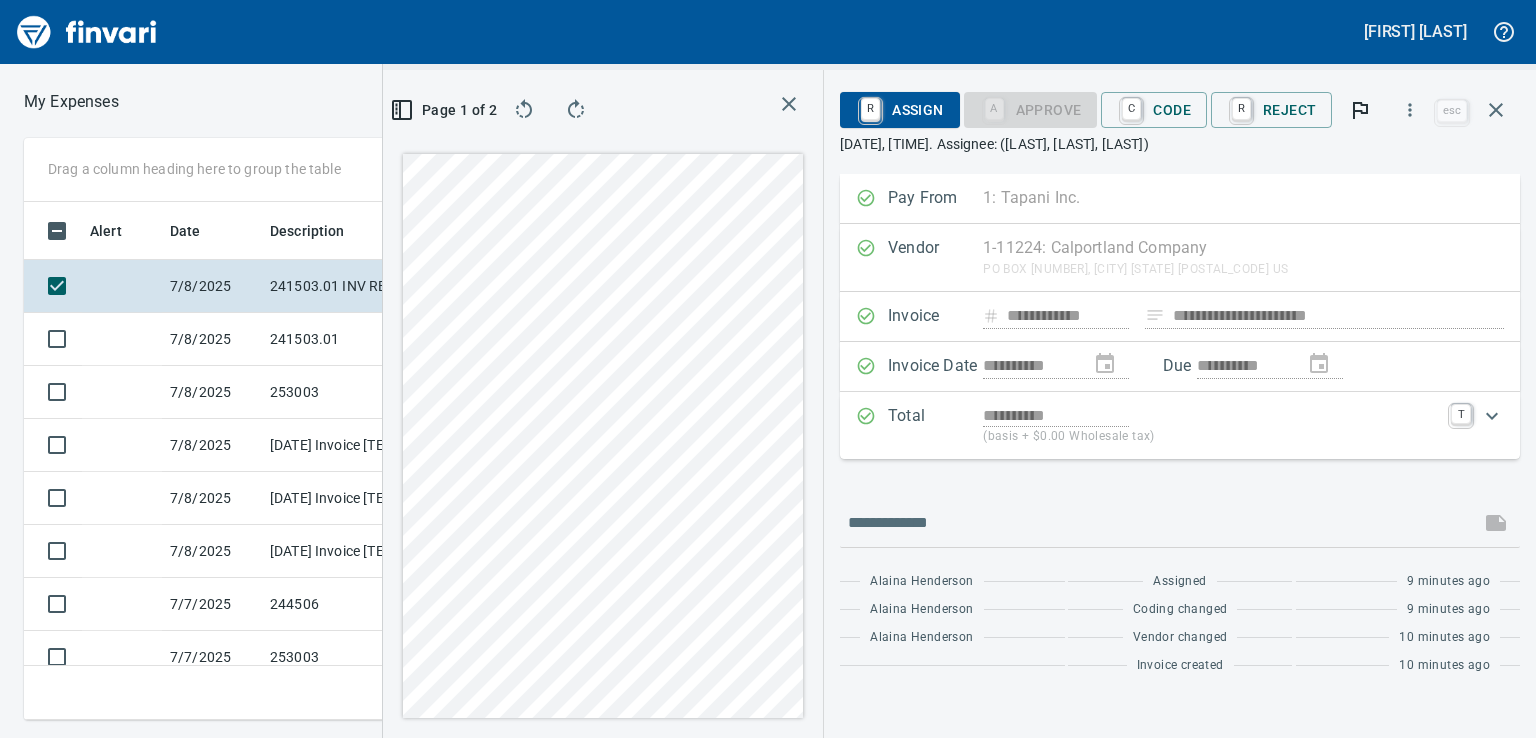 click on "[DATE], [TIME]. Assignee: ([LAST], [LAST], [LAST])" at bounding box center [1180, 144] 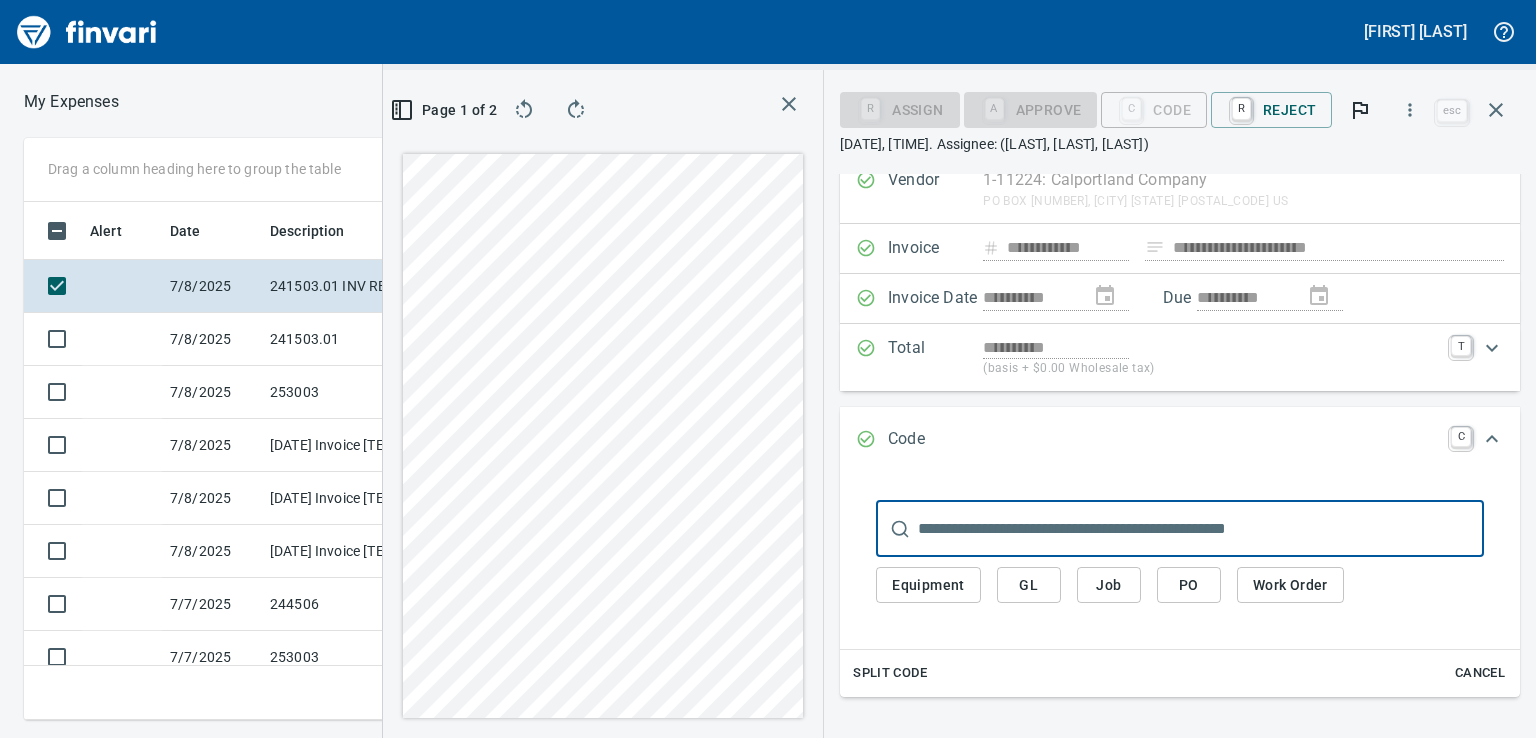 scroll, scrollTop: 100, scrollLeft: 0, axis: vertical 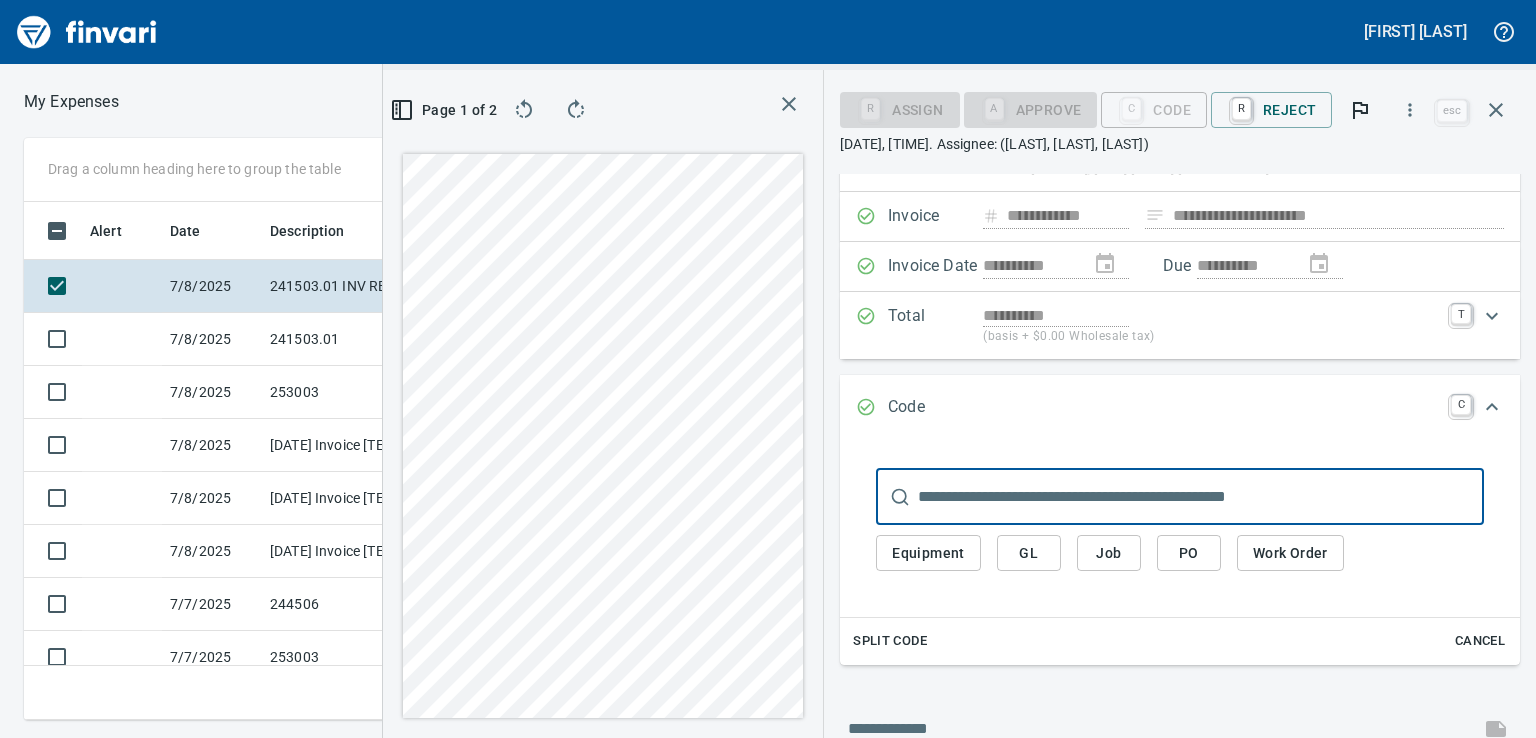 click on "Job" at bounding box center [928, 553] 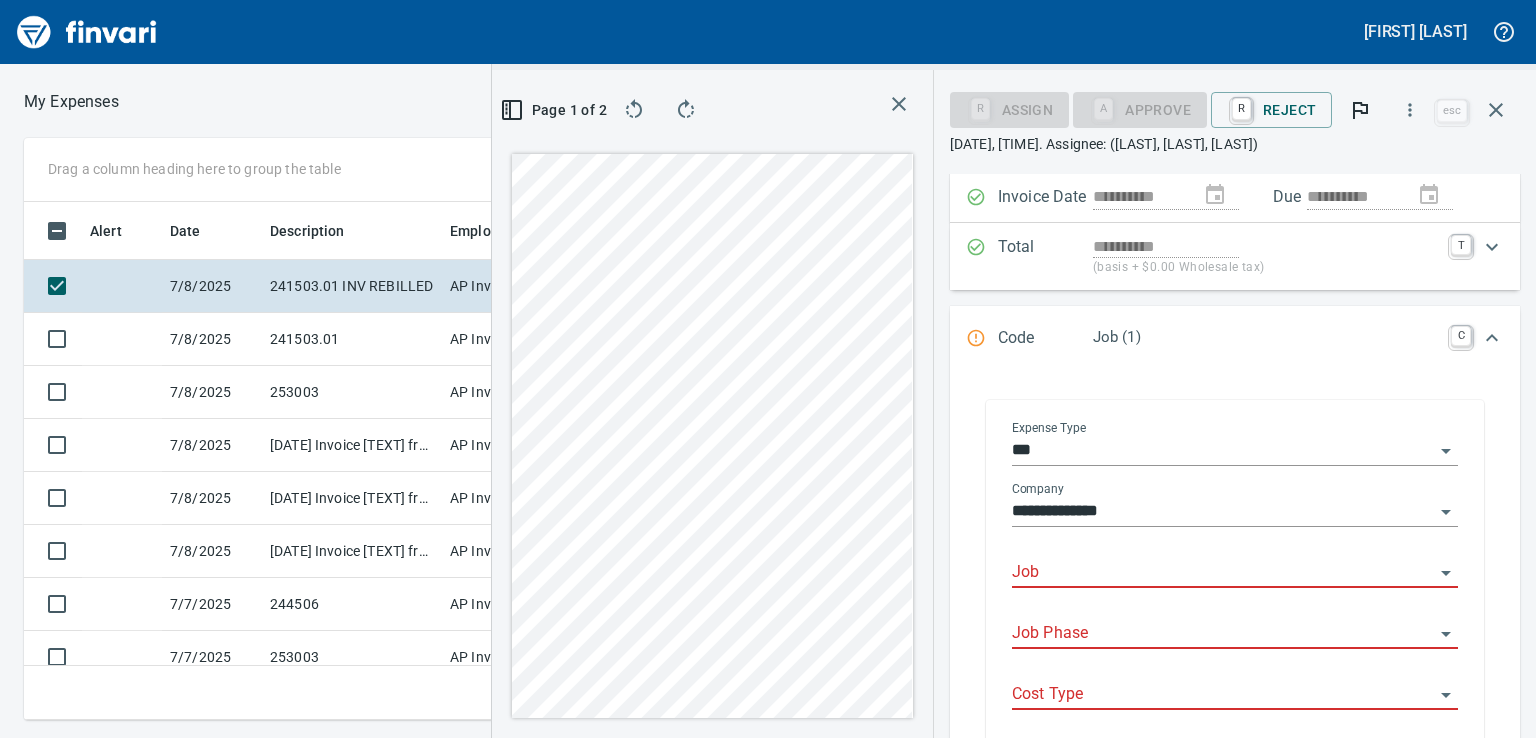 scroll, scrollTop: 200, scrollLeft: 0, axis: vertical 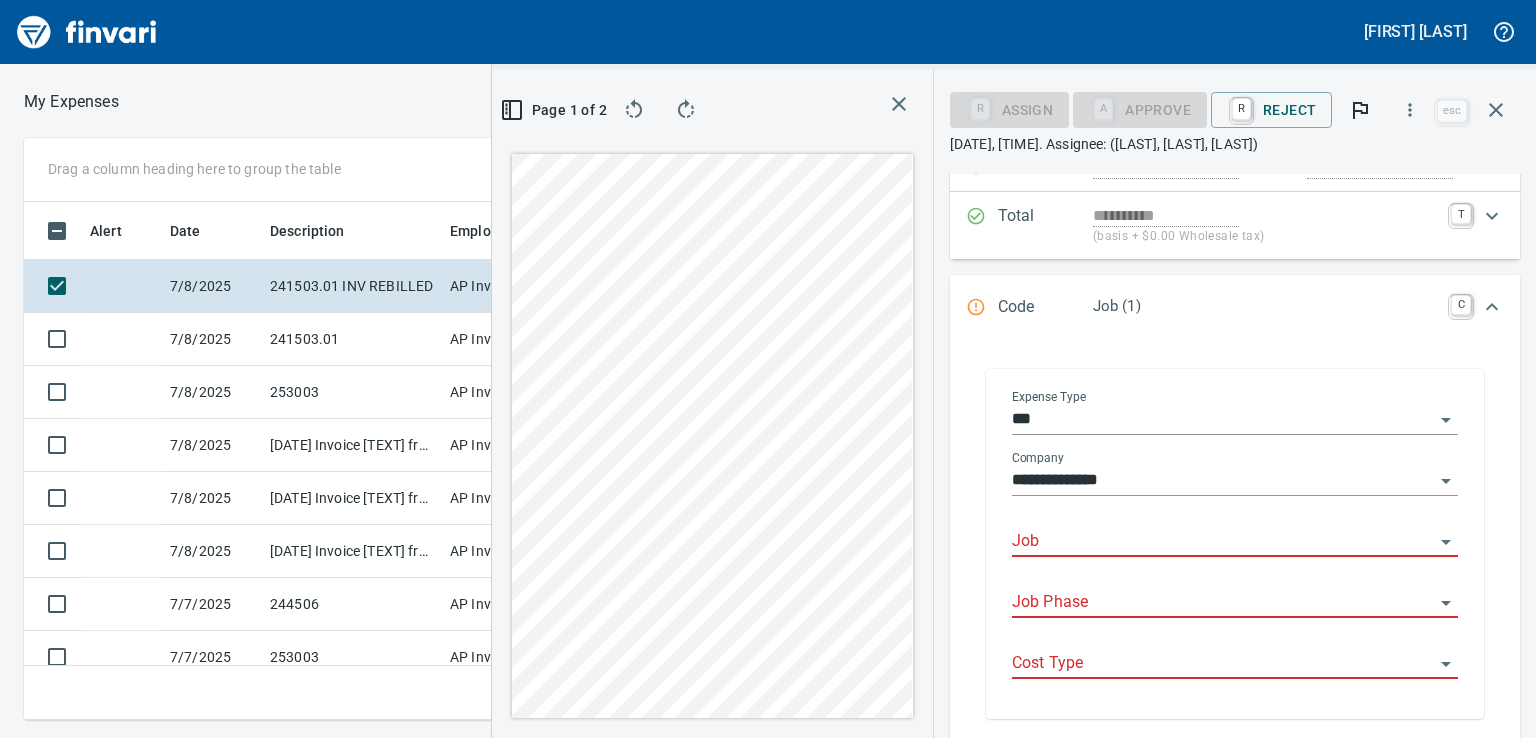 click on "Job" at bounding box center [1223, 542] 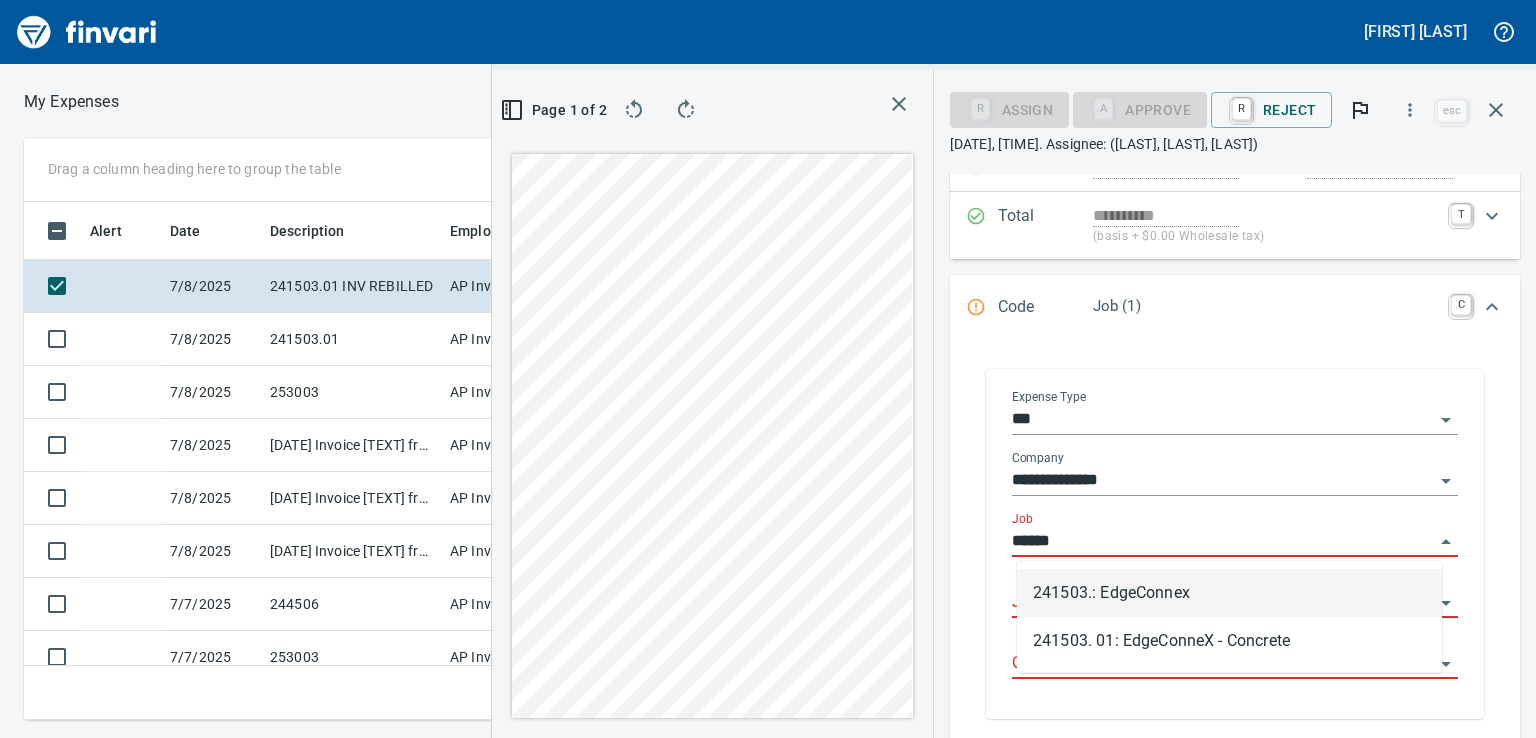 scroll, scrollTop: 487, scrollLeft: 957, axis: both 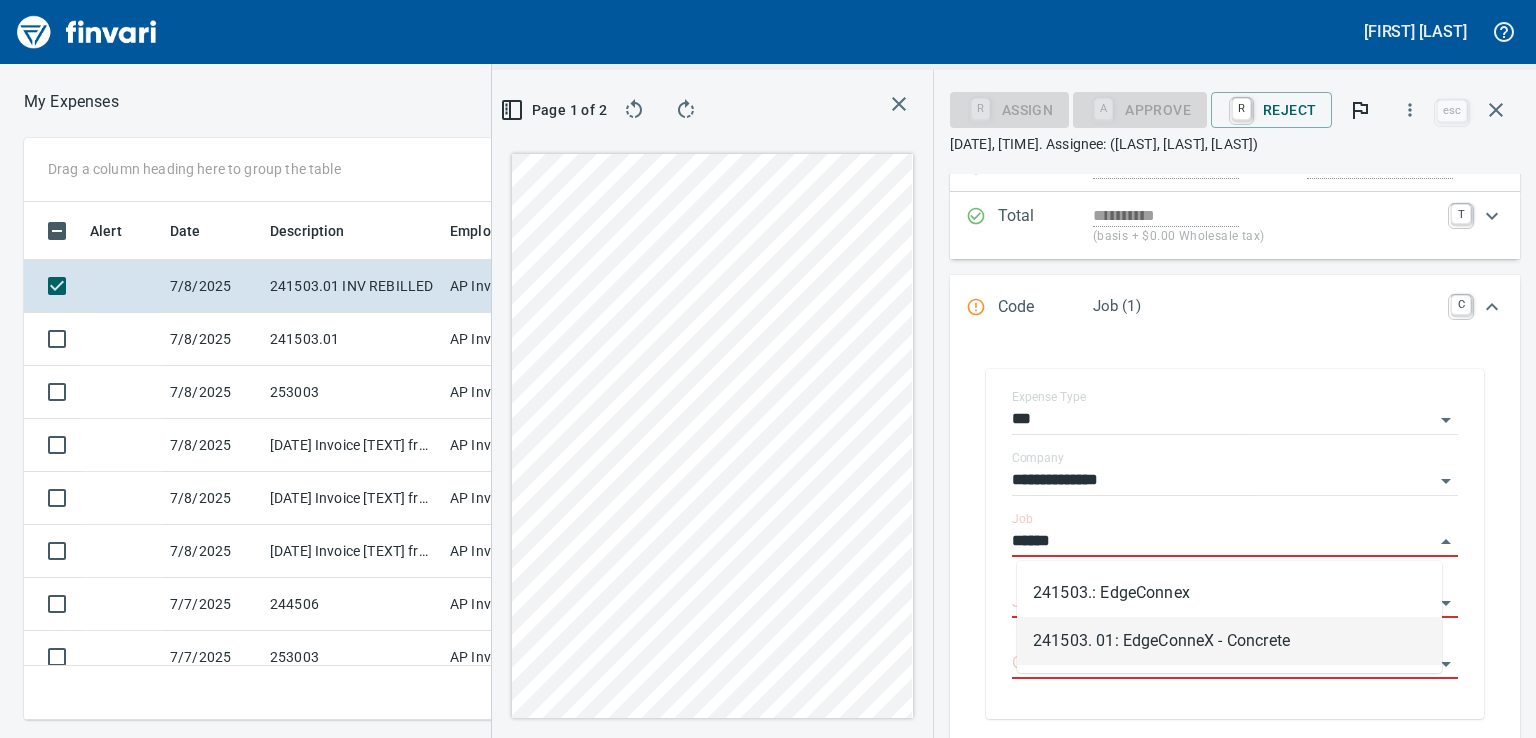 click on "241503. 01: EdgeConneX - Concrete" at bounding box center (1229, 641) 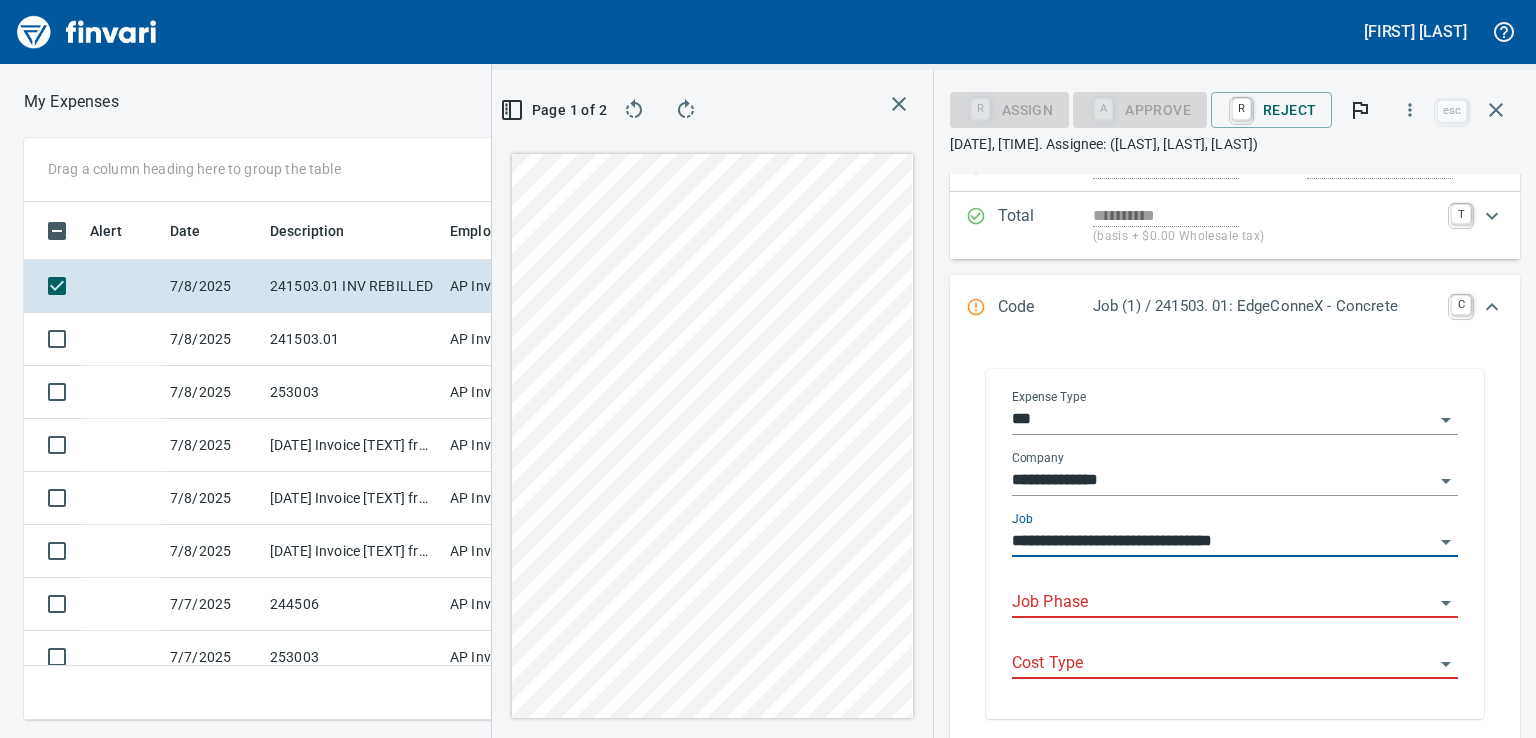 type on "**********" 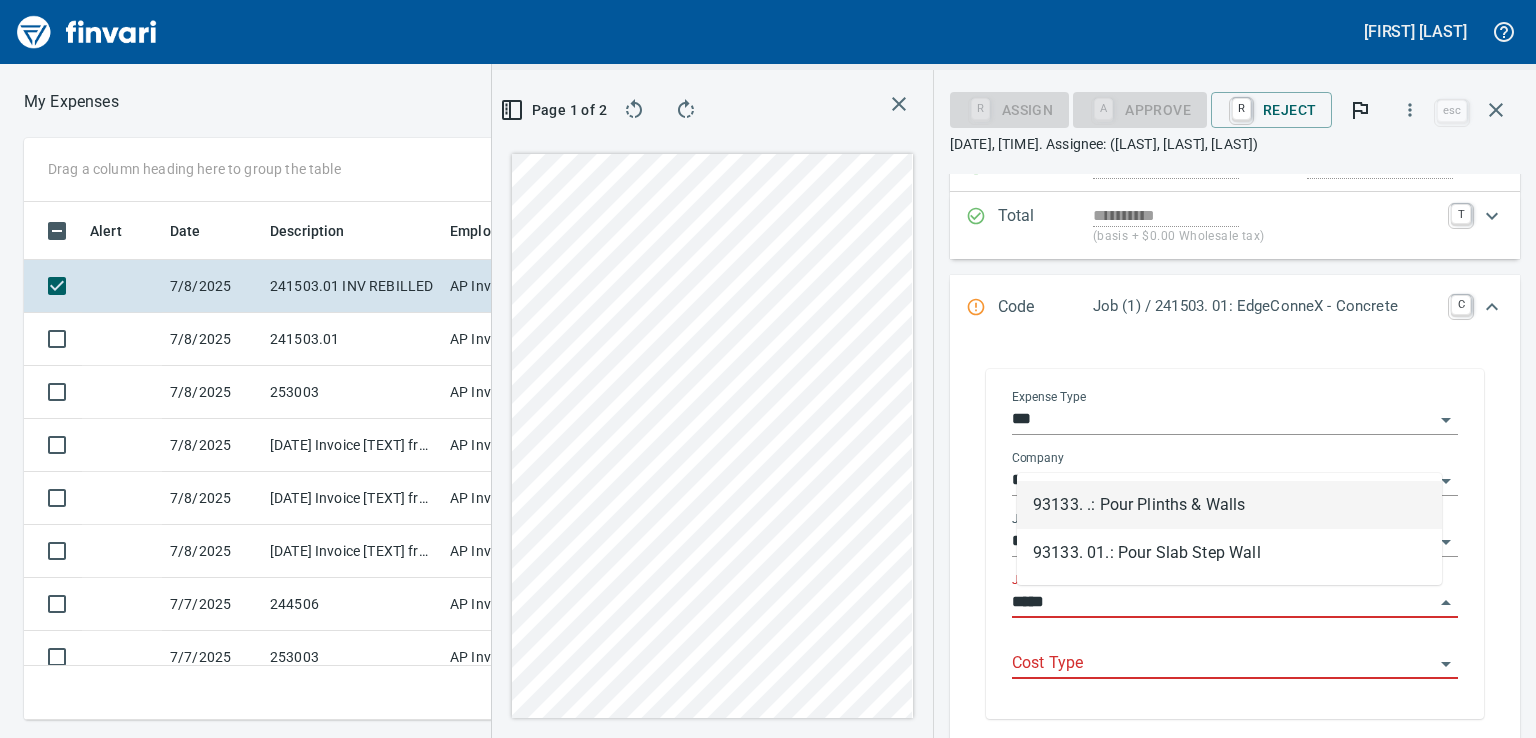 scroll, scrollTop: 487, scrollLeft: 957, axis: both 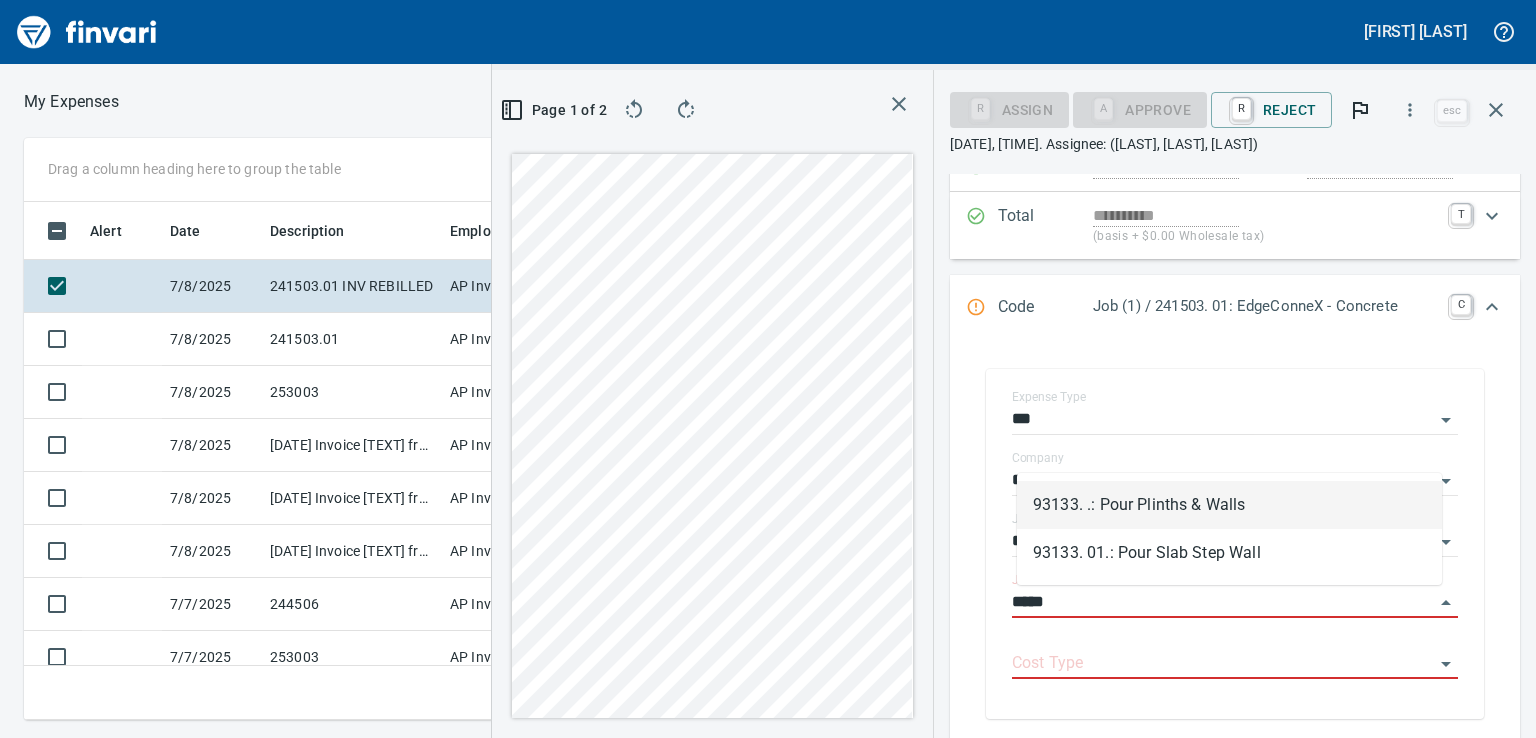 click on "93133.    .: Pour Plinths & Walls" at bounding box center (1229, 505) 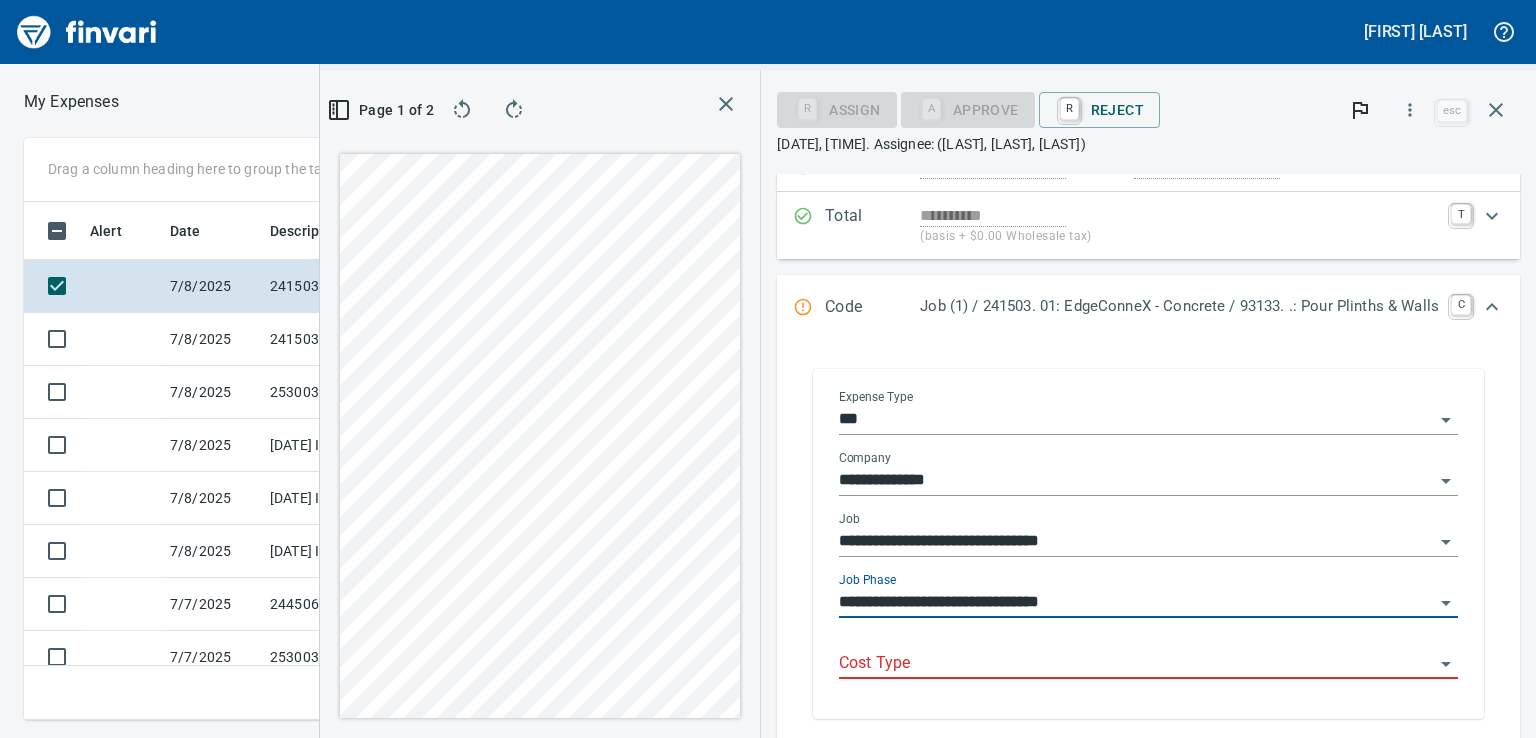 type on "**********" 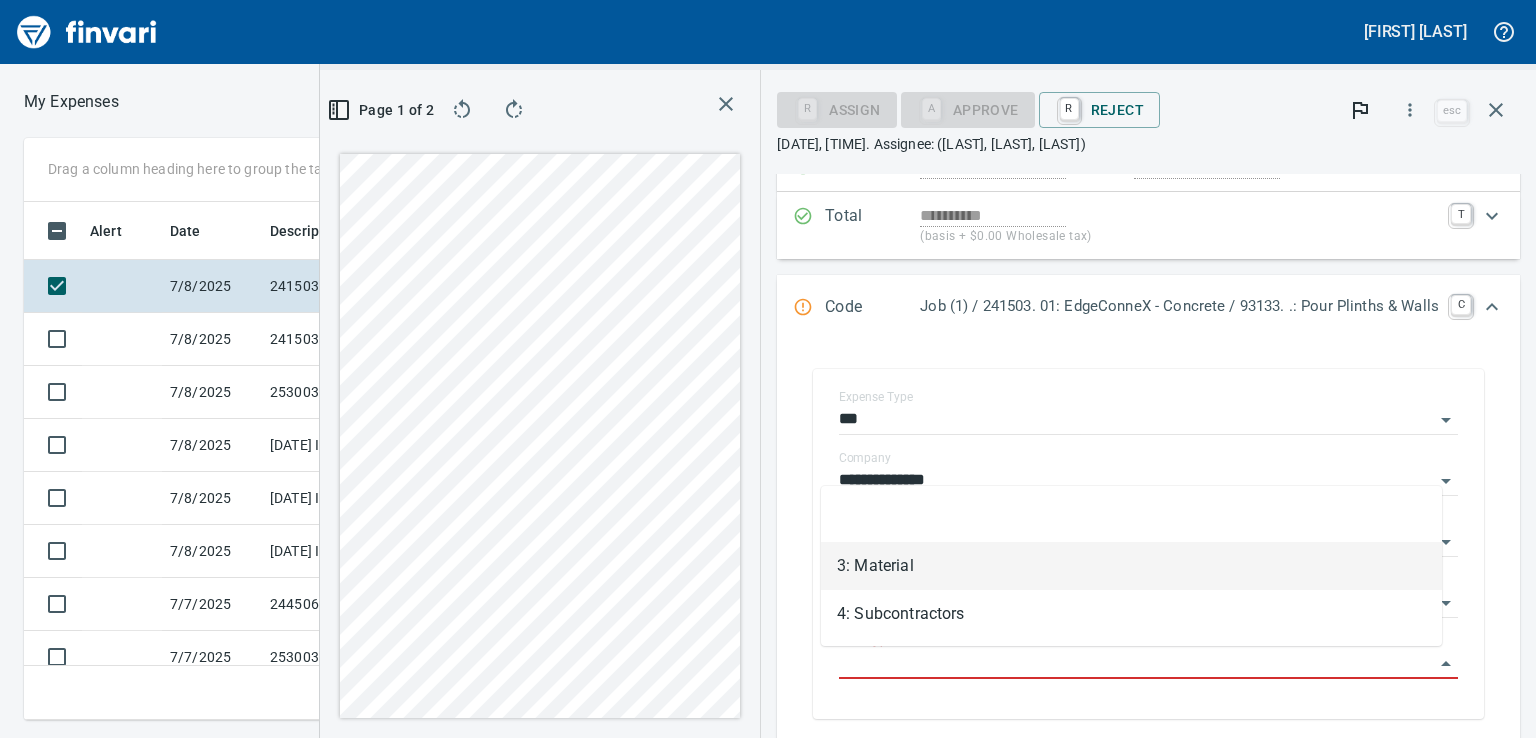 click on "3: Material" at bounding box center (1131, 566) 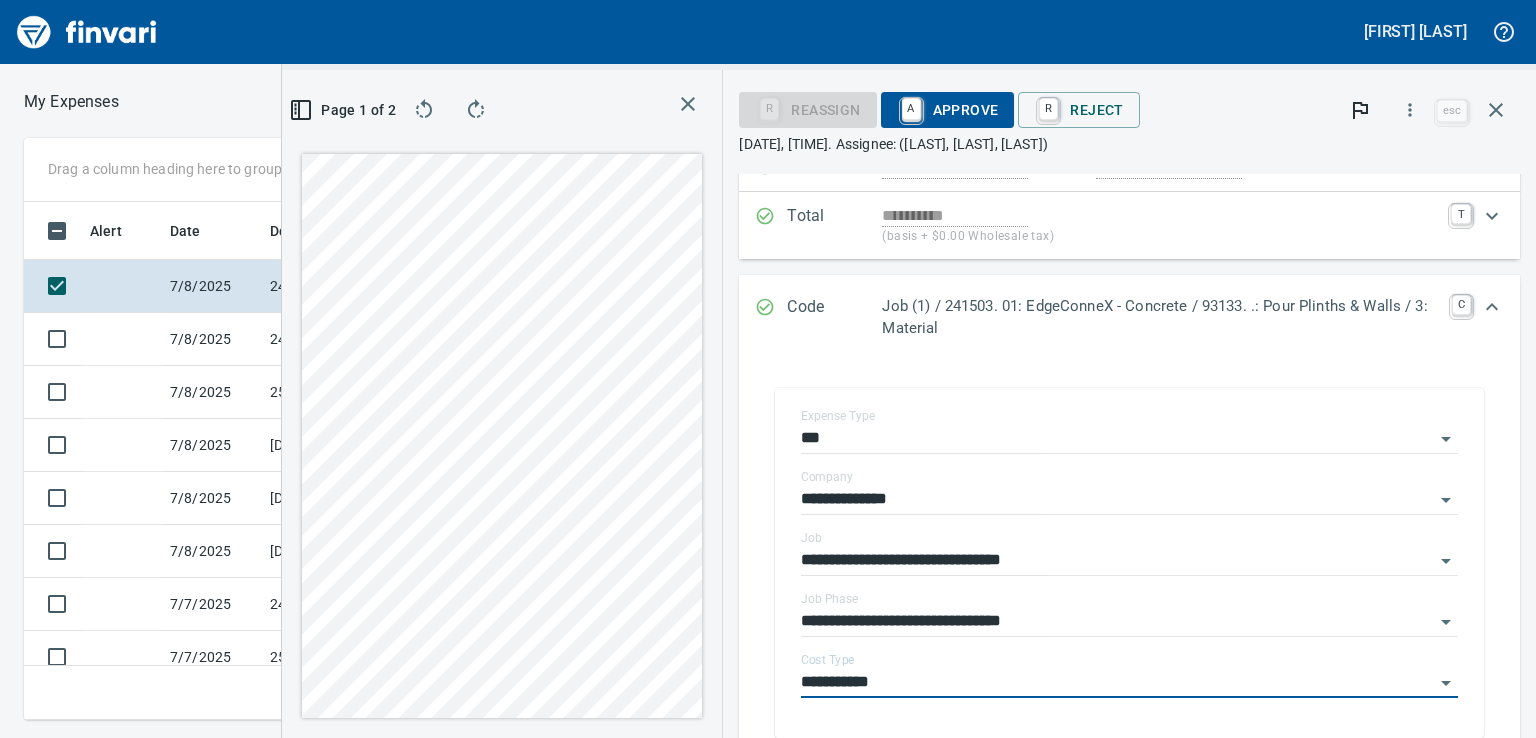 click on "**********" at bounding box center [1129, 567] 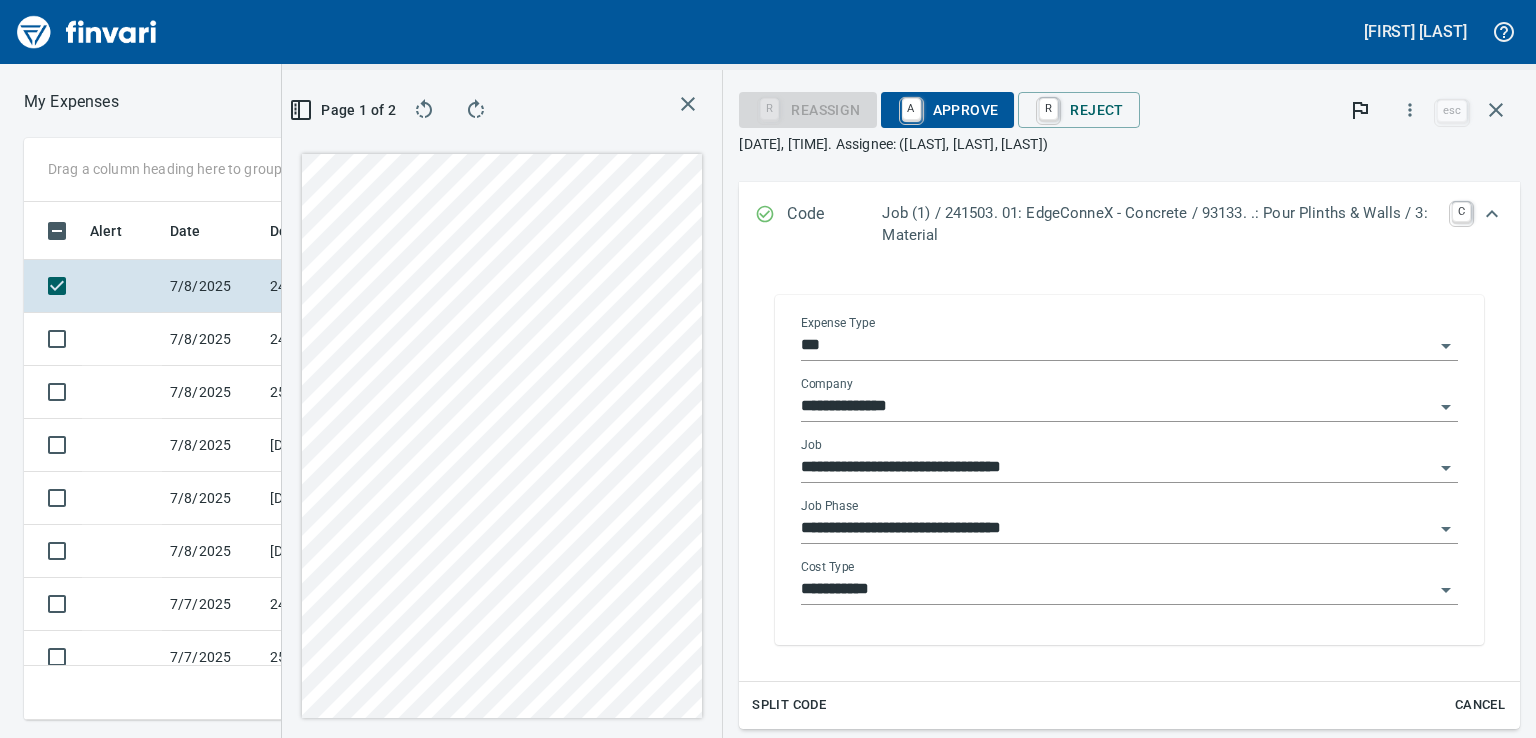 scroll, scrollTop: 0, scrollLeft: 0, axis: both 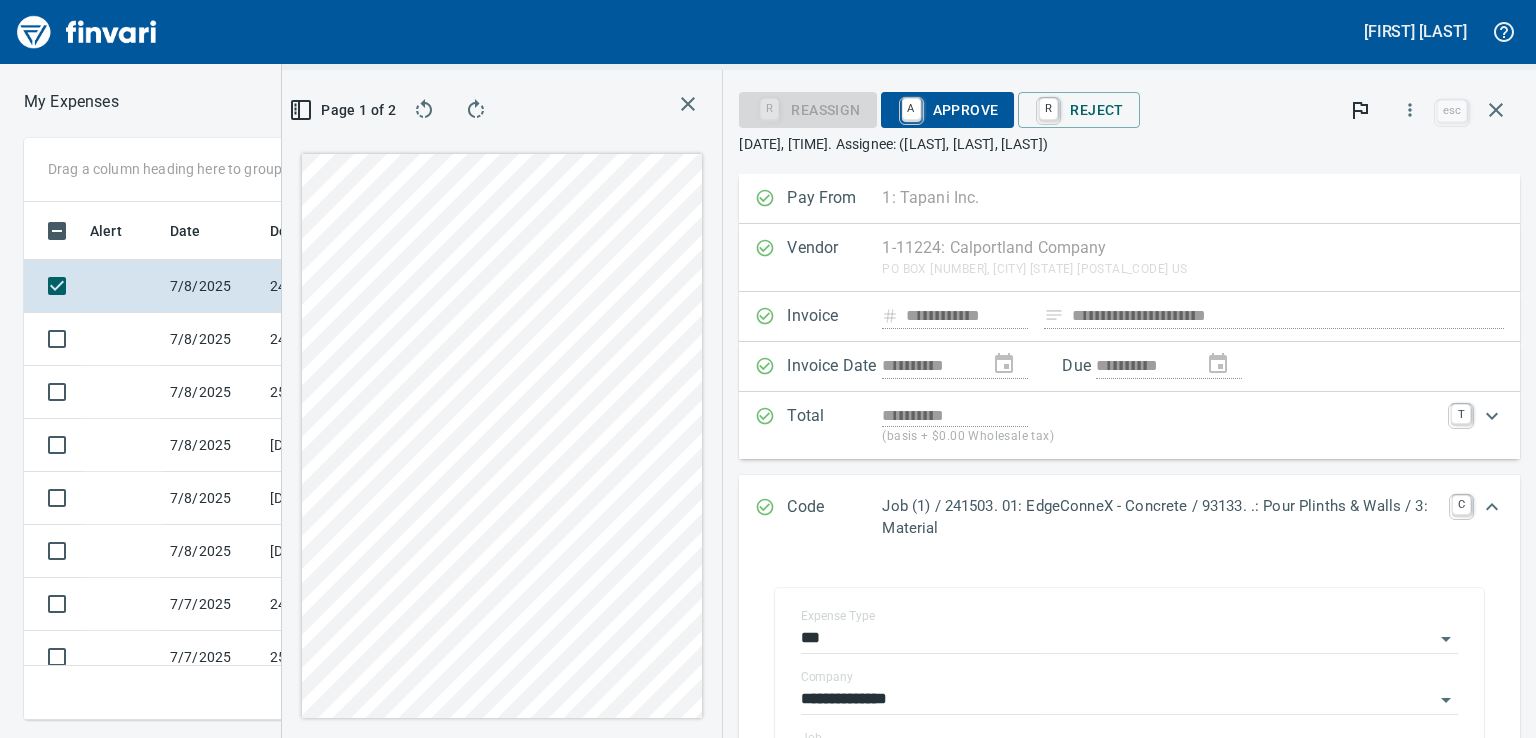 click on "[DATE], [TIME]. Assignee: ([LAST], [LAST], [LAST])" at bounding box center (1129, 144) 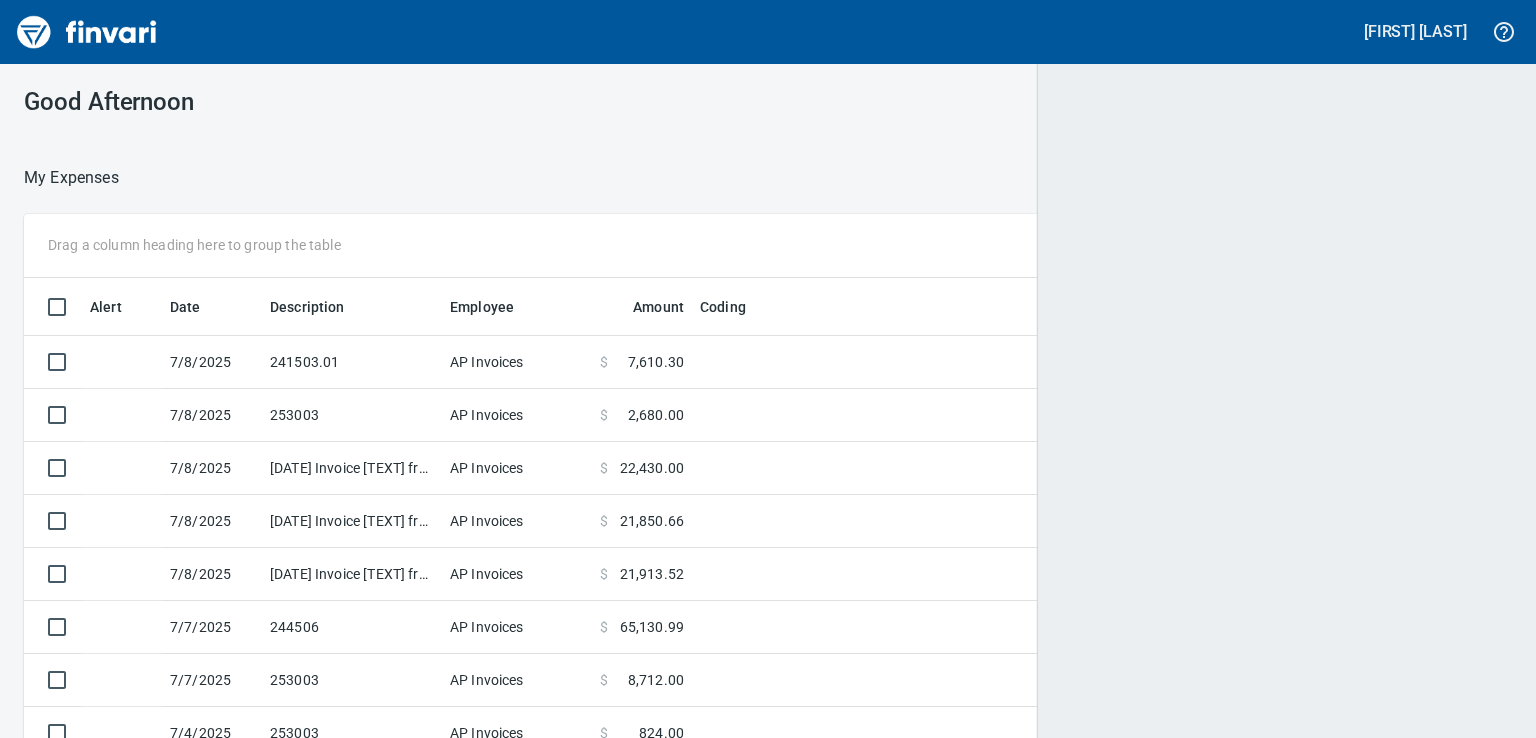 scroll, scrollTop: 502, scrollLeft: 1335, axis: both 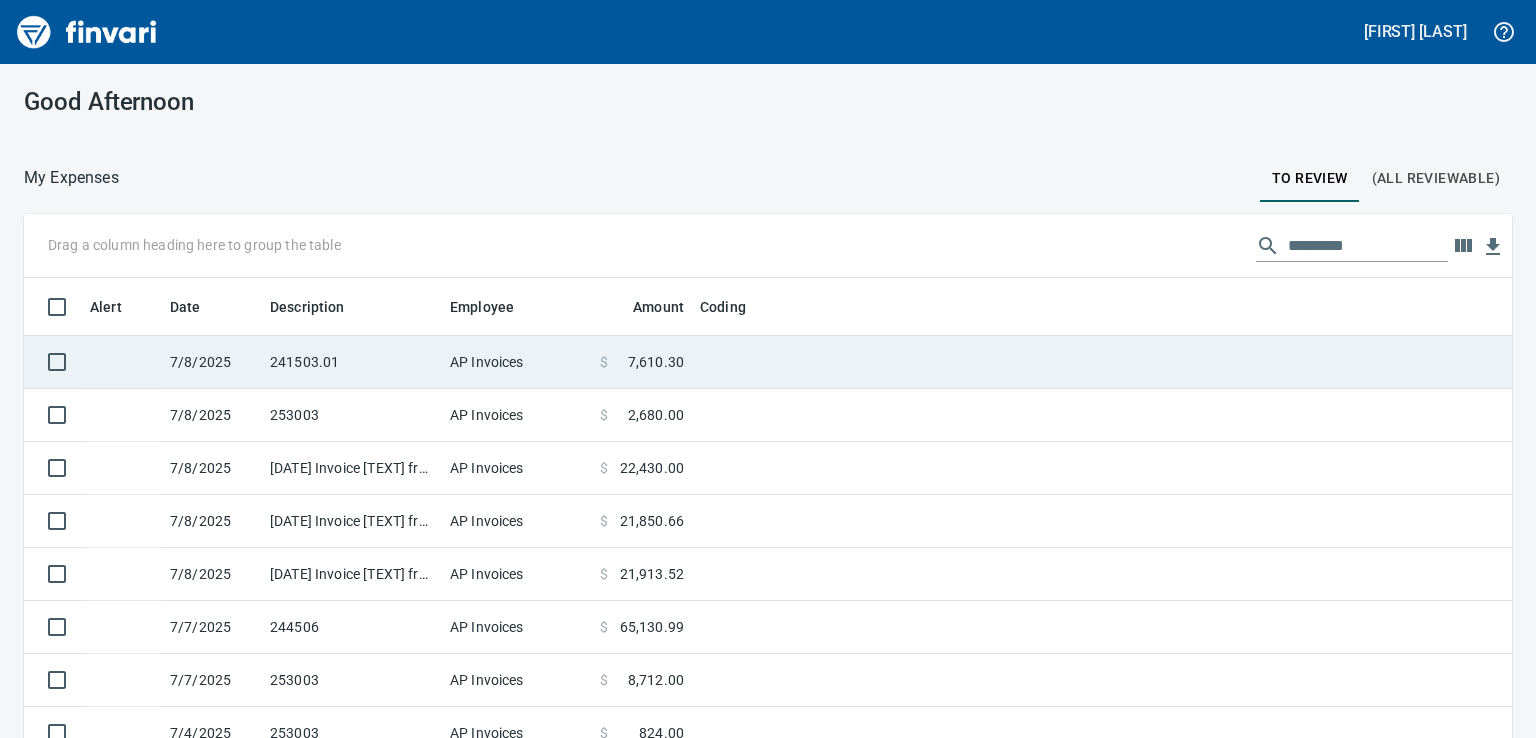 click on "241503.01" at bounding box center (352, 362) 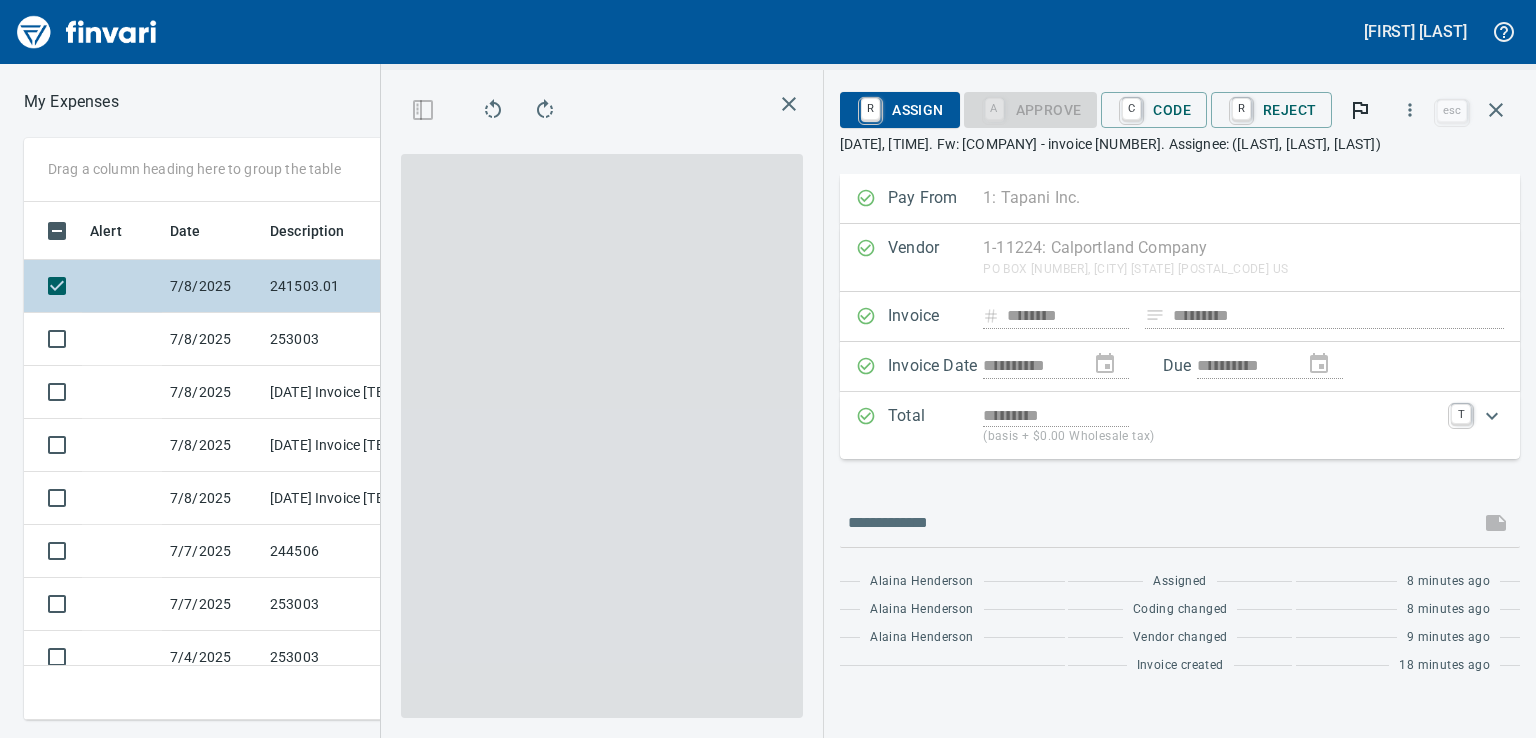 scroll, scrollTop: 2, scrollLeft: 2, axis: both 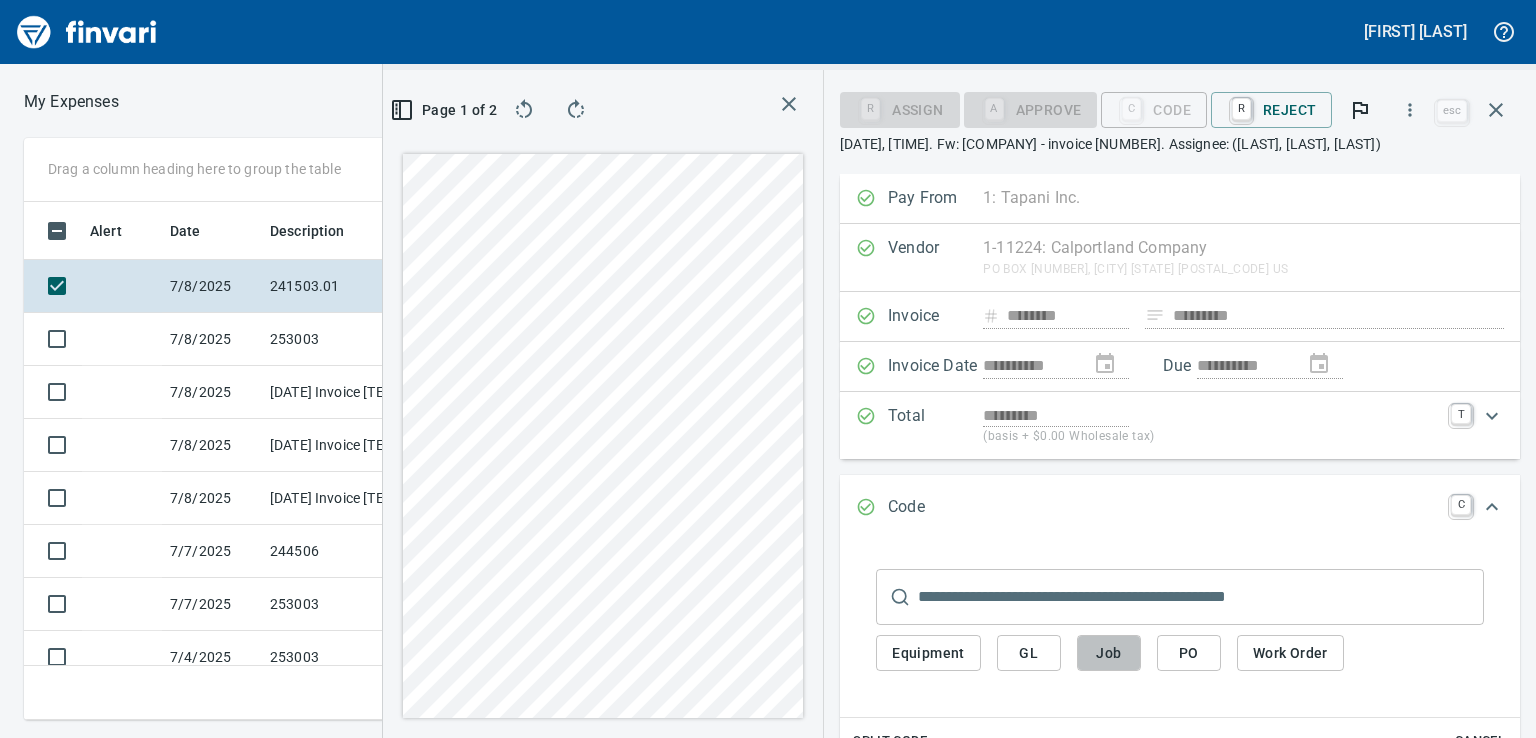 click on "Job" at bounding box center (928, 653) 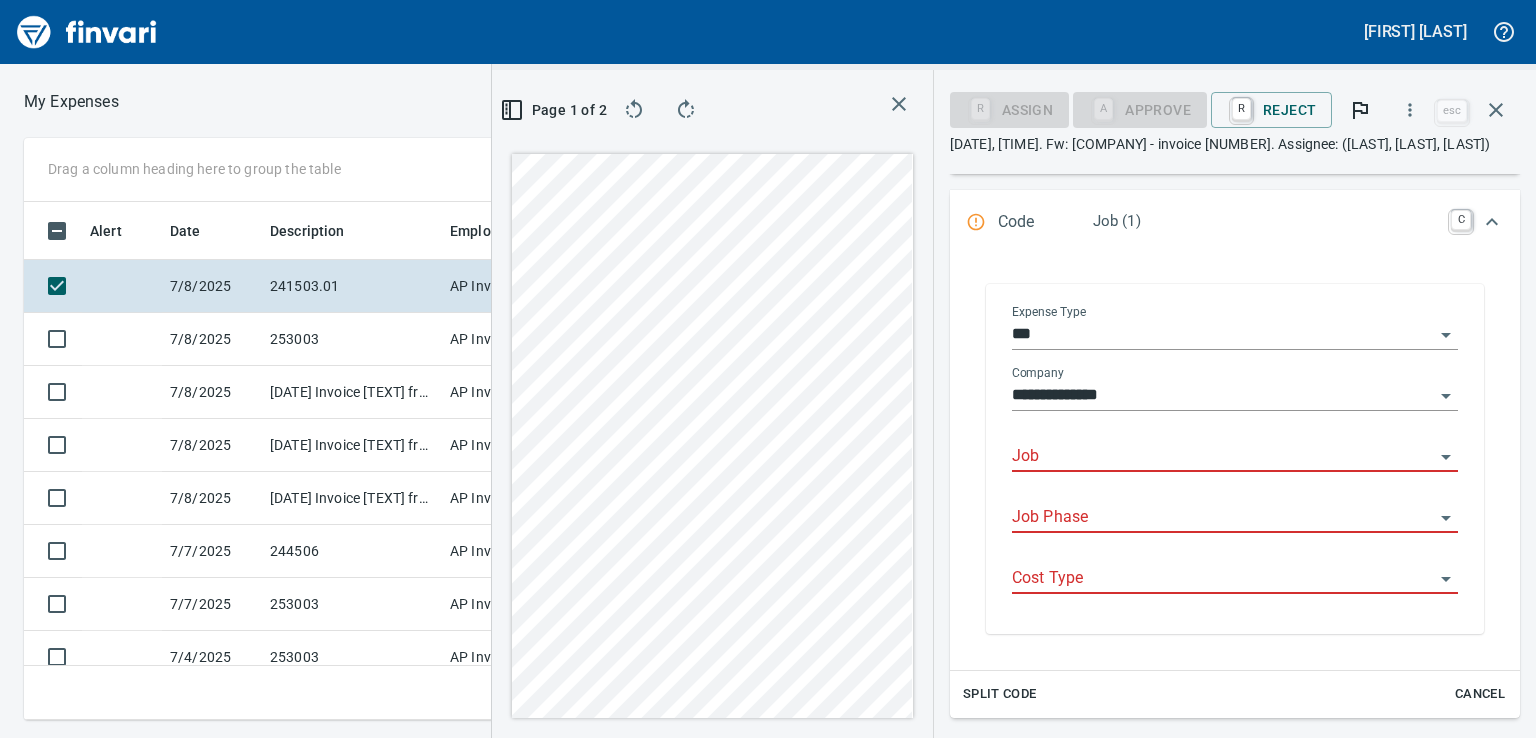 scroll, scrollTop: 300, scrollLeft: 0, axis: vertical 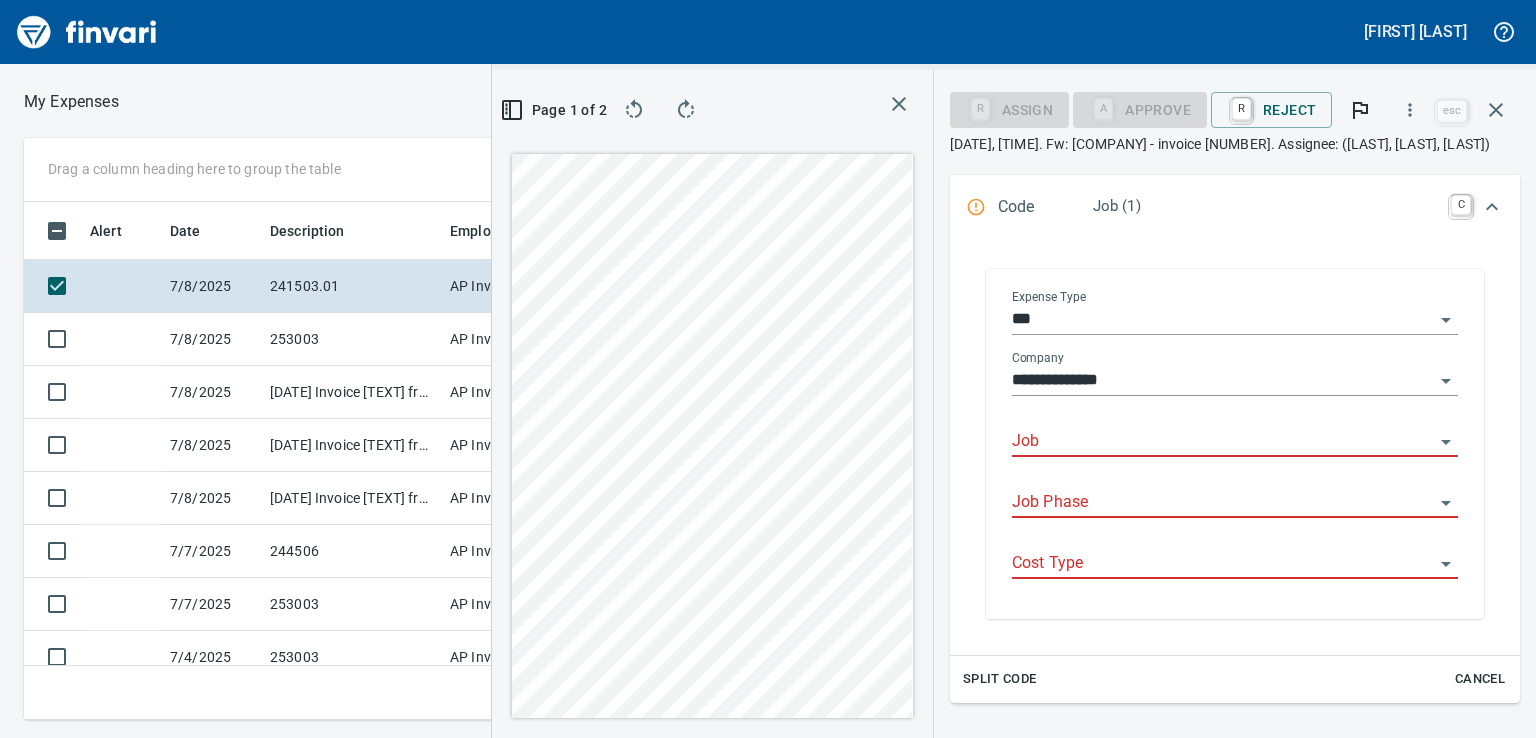 click on "Job" at bounding box center [1223, 442] 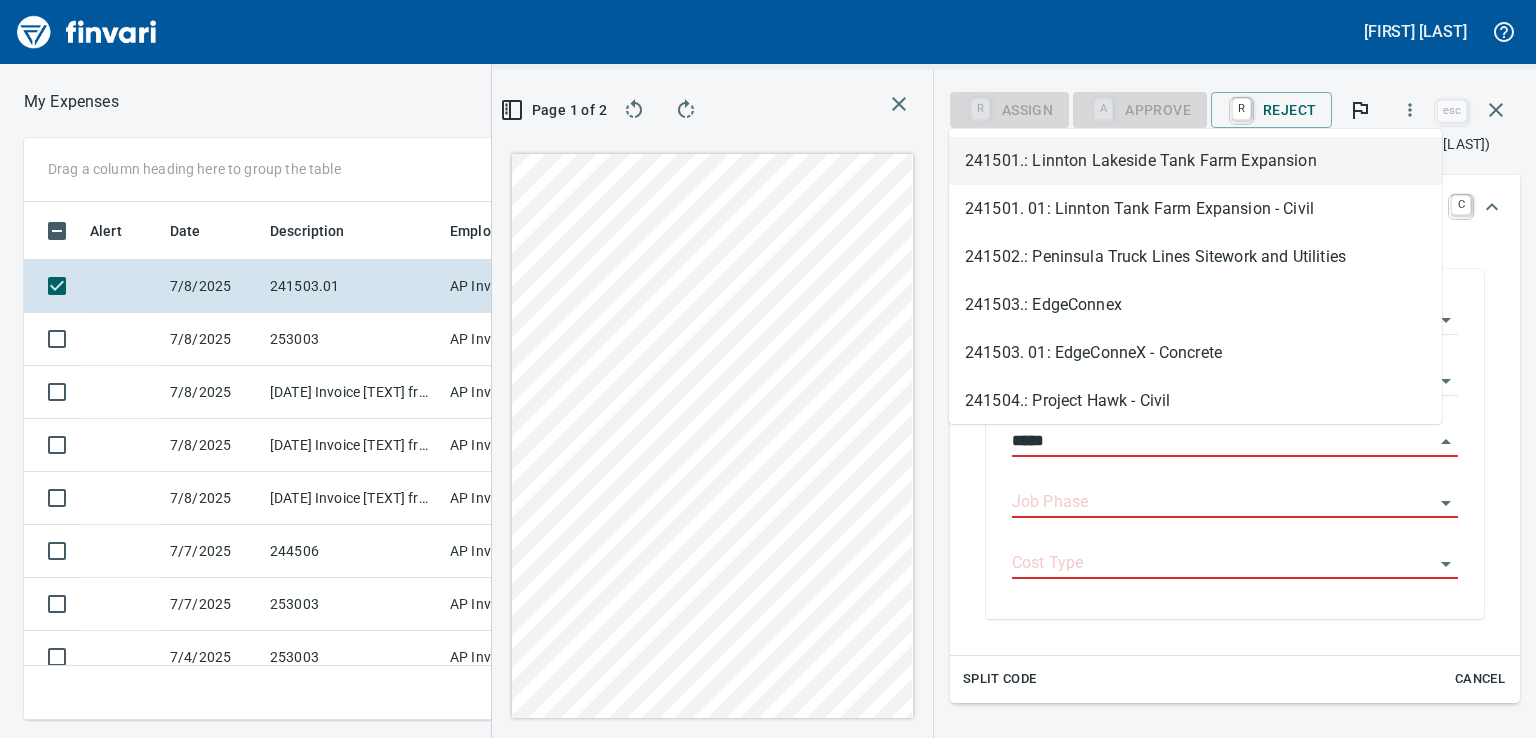 scroll, scrollTop: 487, scrollLeft: 957, axis: both 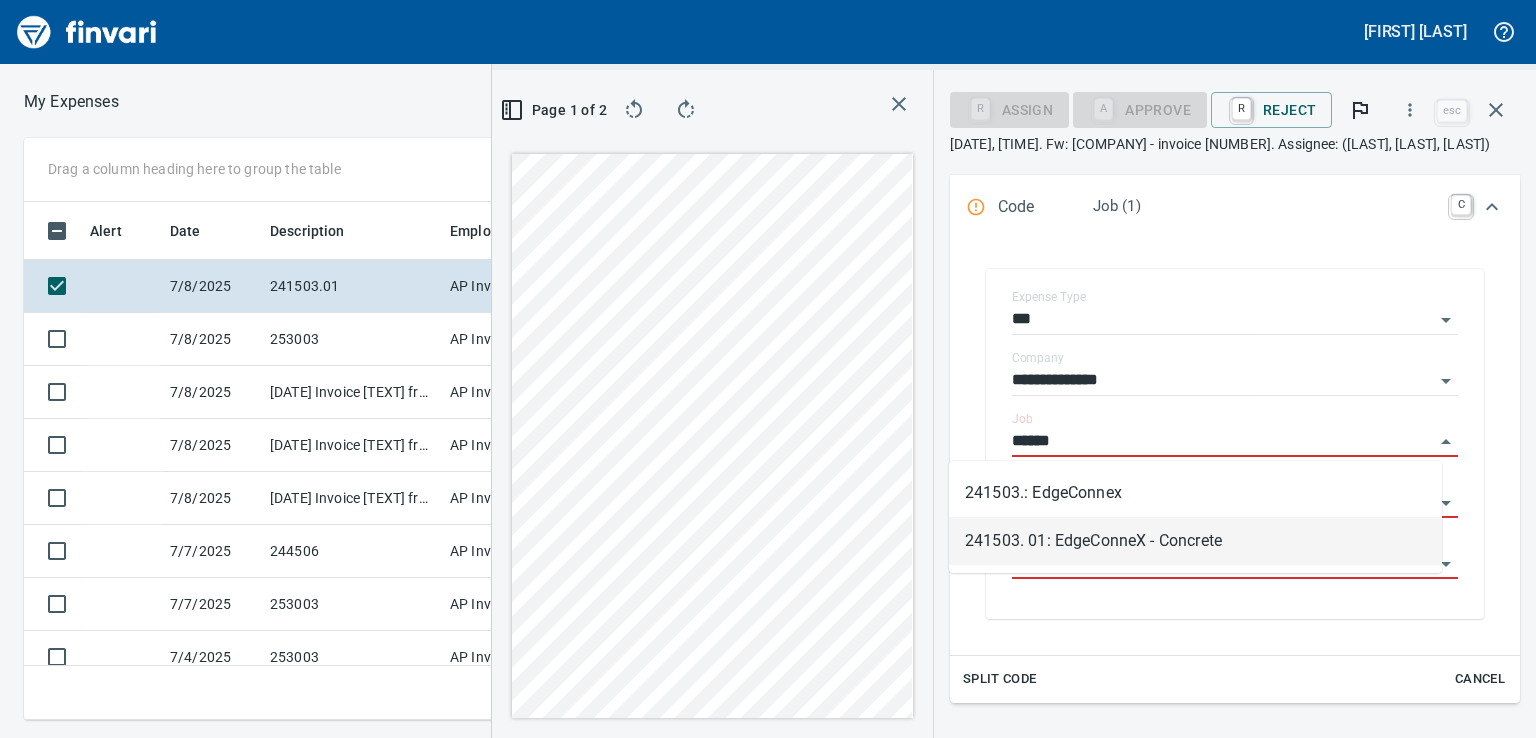 click on "241503. 01: EdgeConneX - Concrete" at bounding box center (1195, 541) 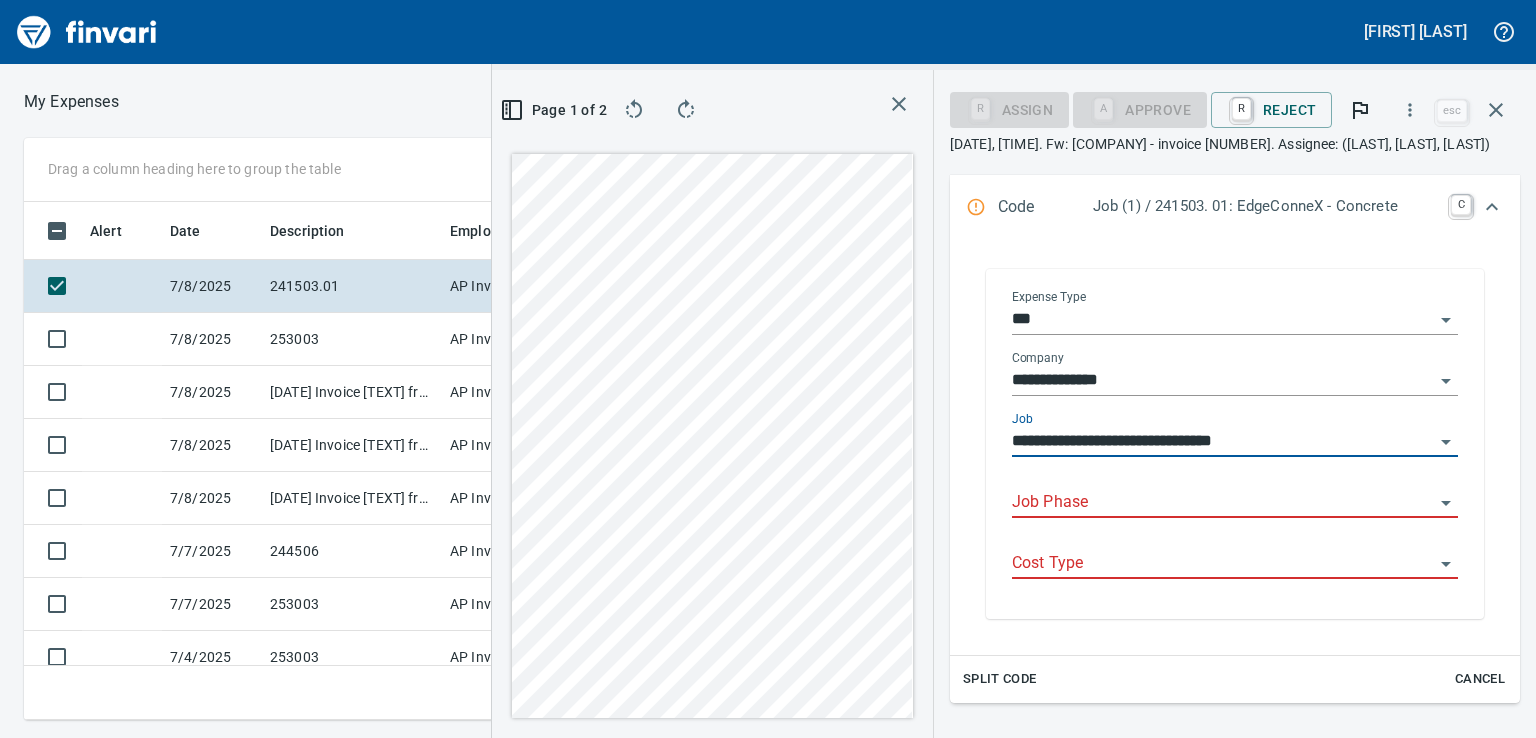 click at bounding box center (1446, 503) 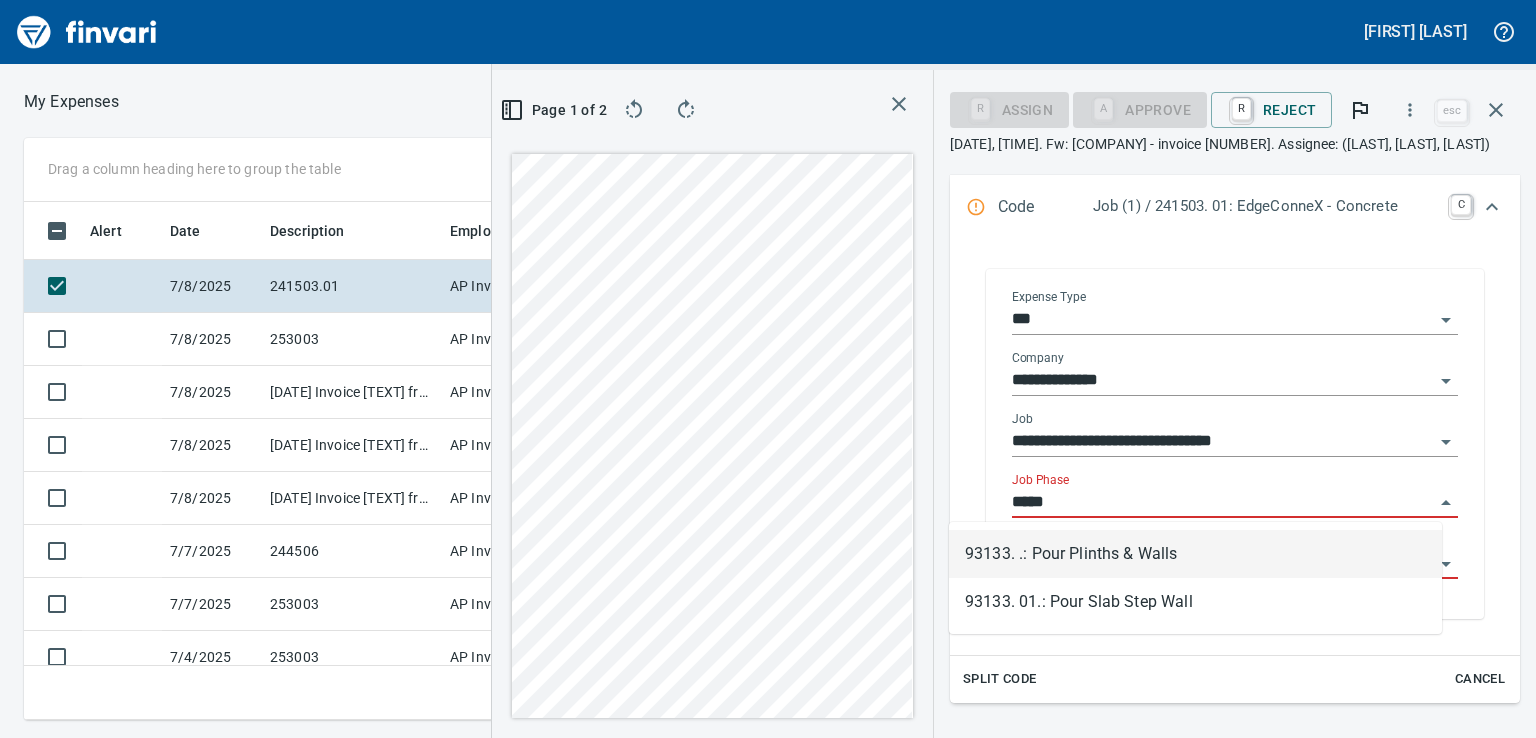 scroll, scrollTop: 487, scrollLeft: 957, axis: both 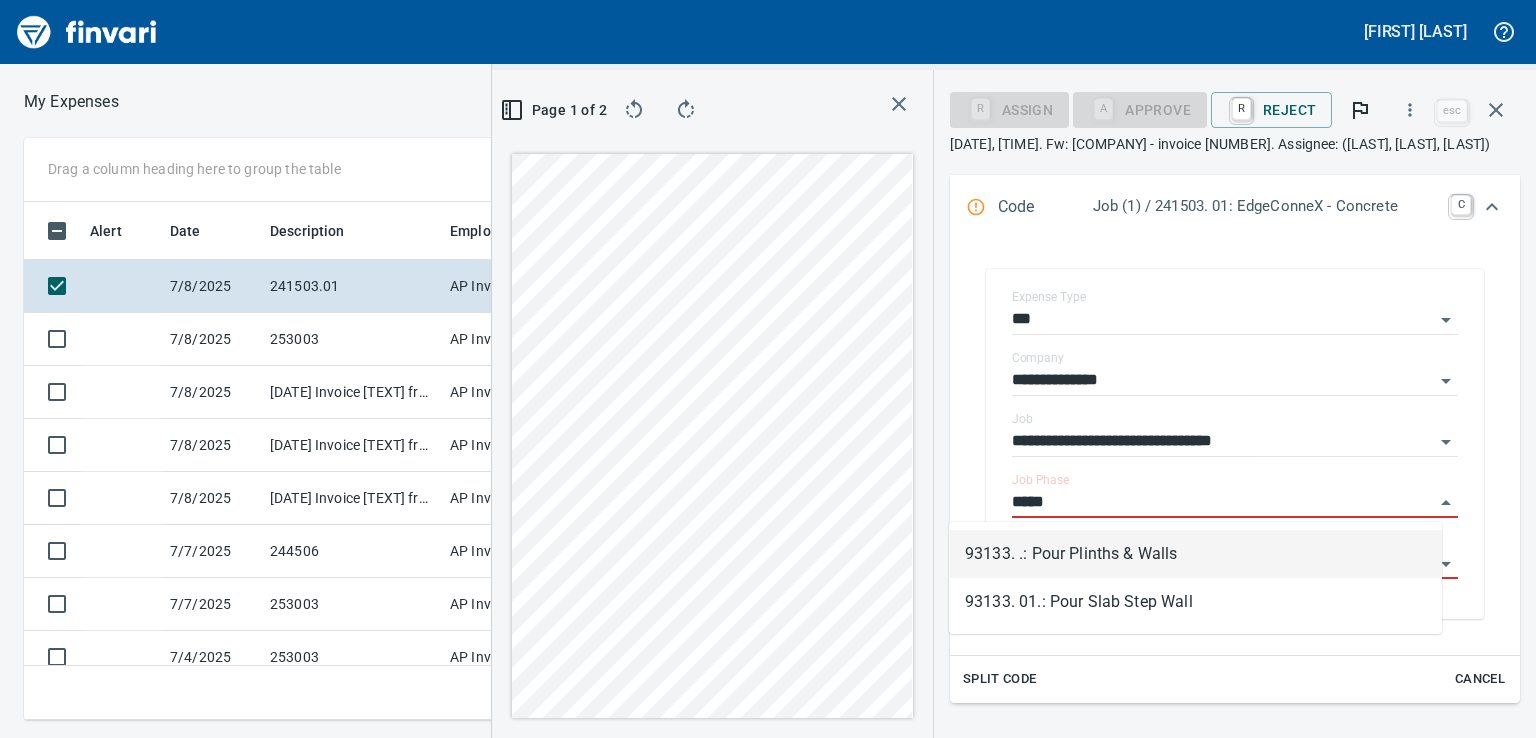 click on "93133.    .: Pour Plinths & Walls" at bounding box center [1195, 554] 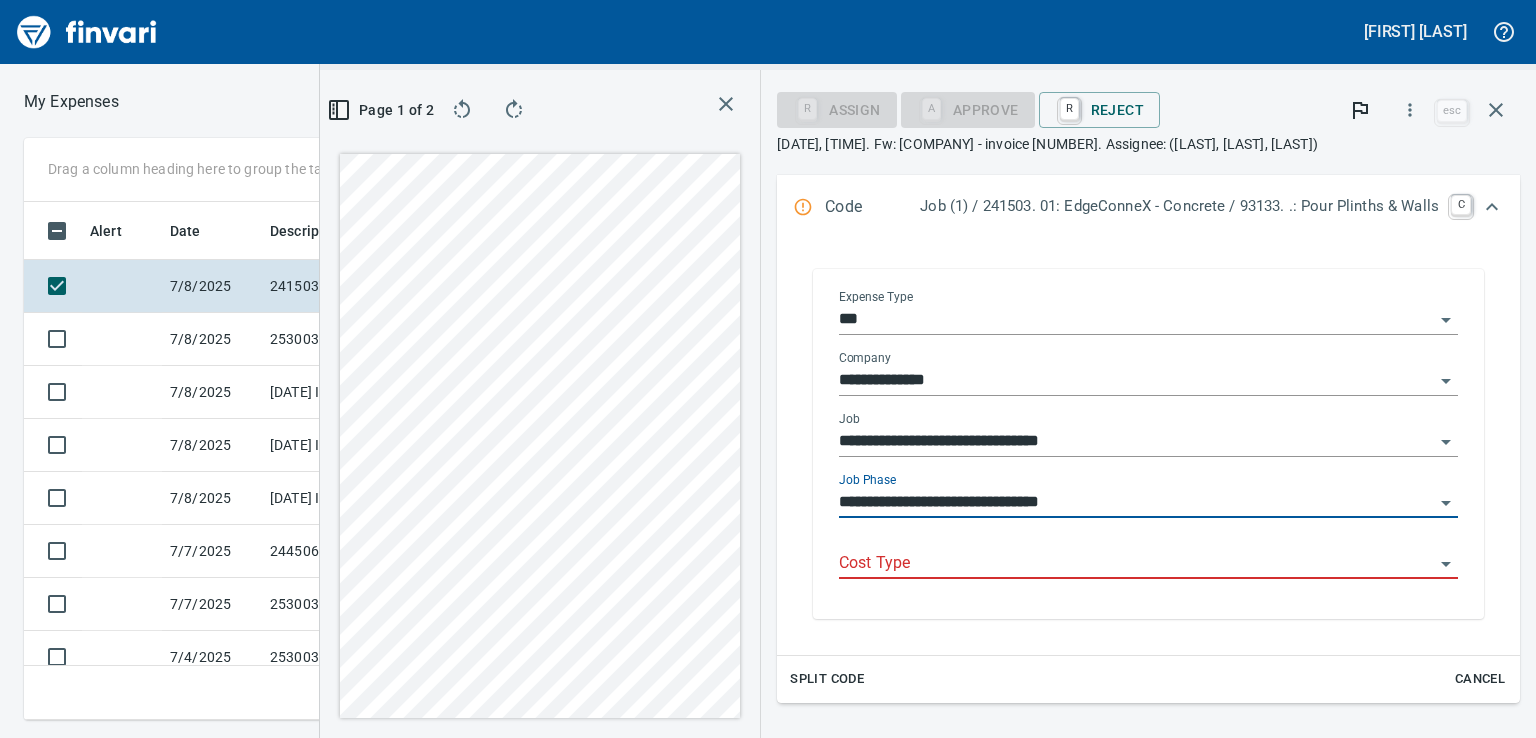 type on "**********" 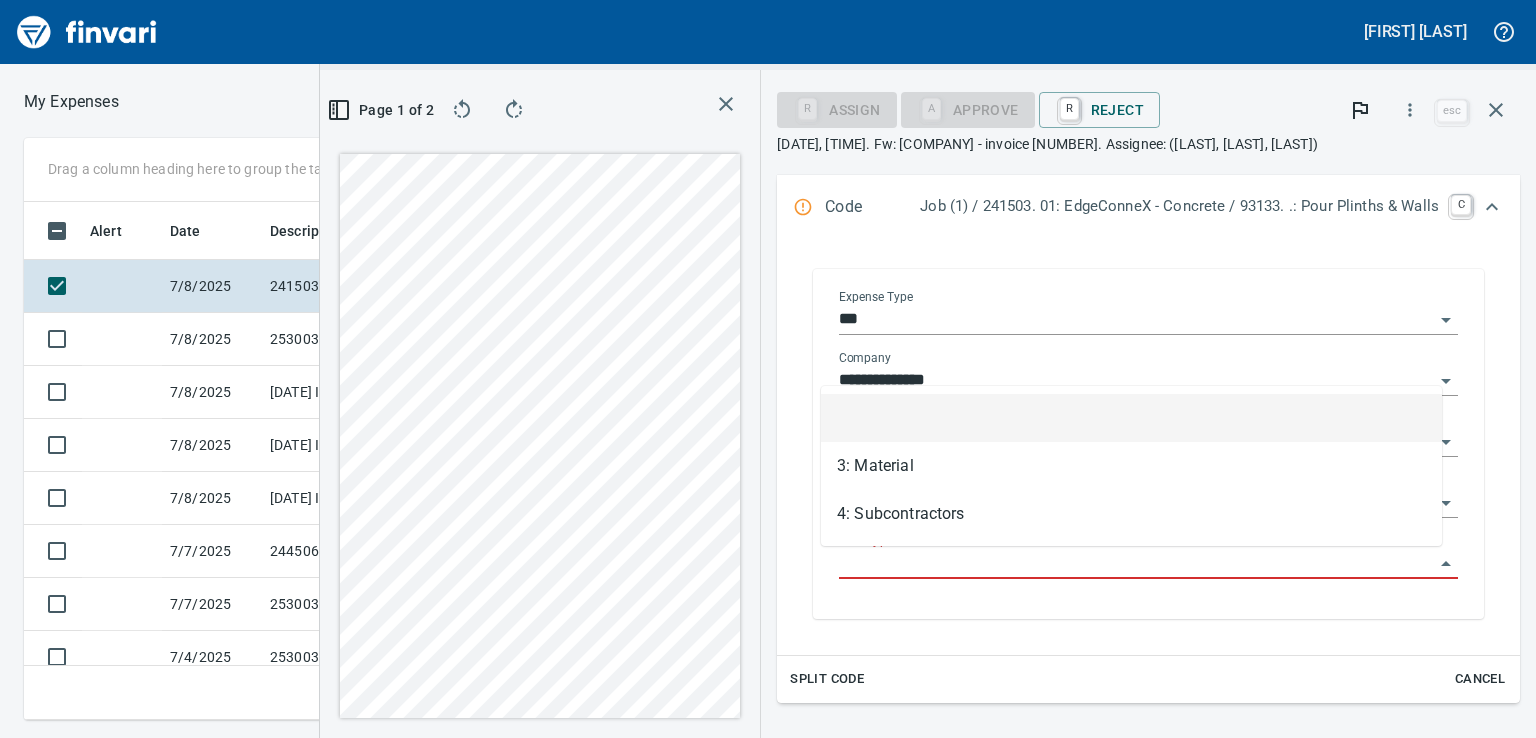 click on "Cost Type" at bounding box center [1136, 564] 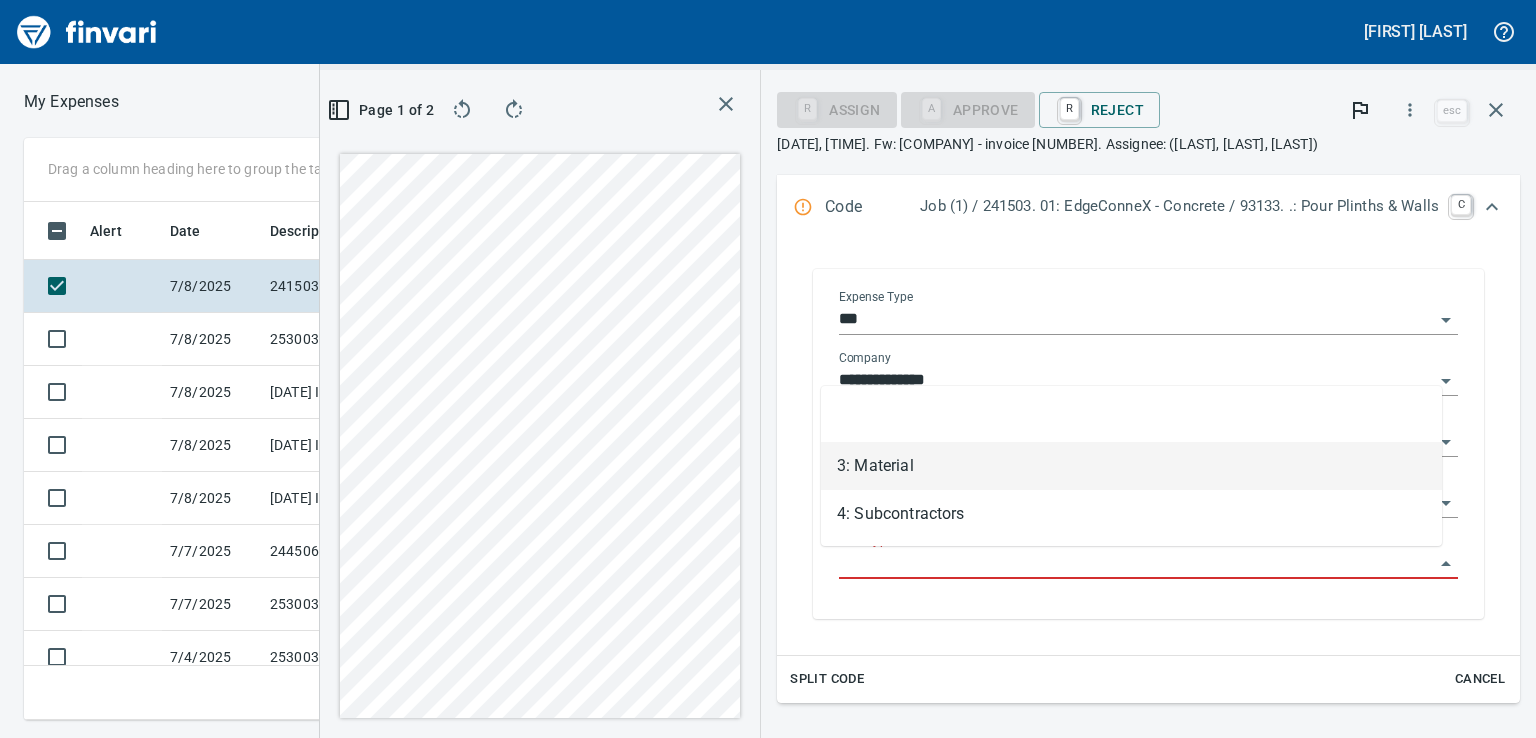 drag, startPoint x: 880, startPoint y: 457, endPoint x: 988, endPoint y: 485, distance: 111.5706 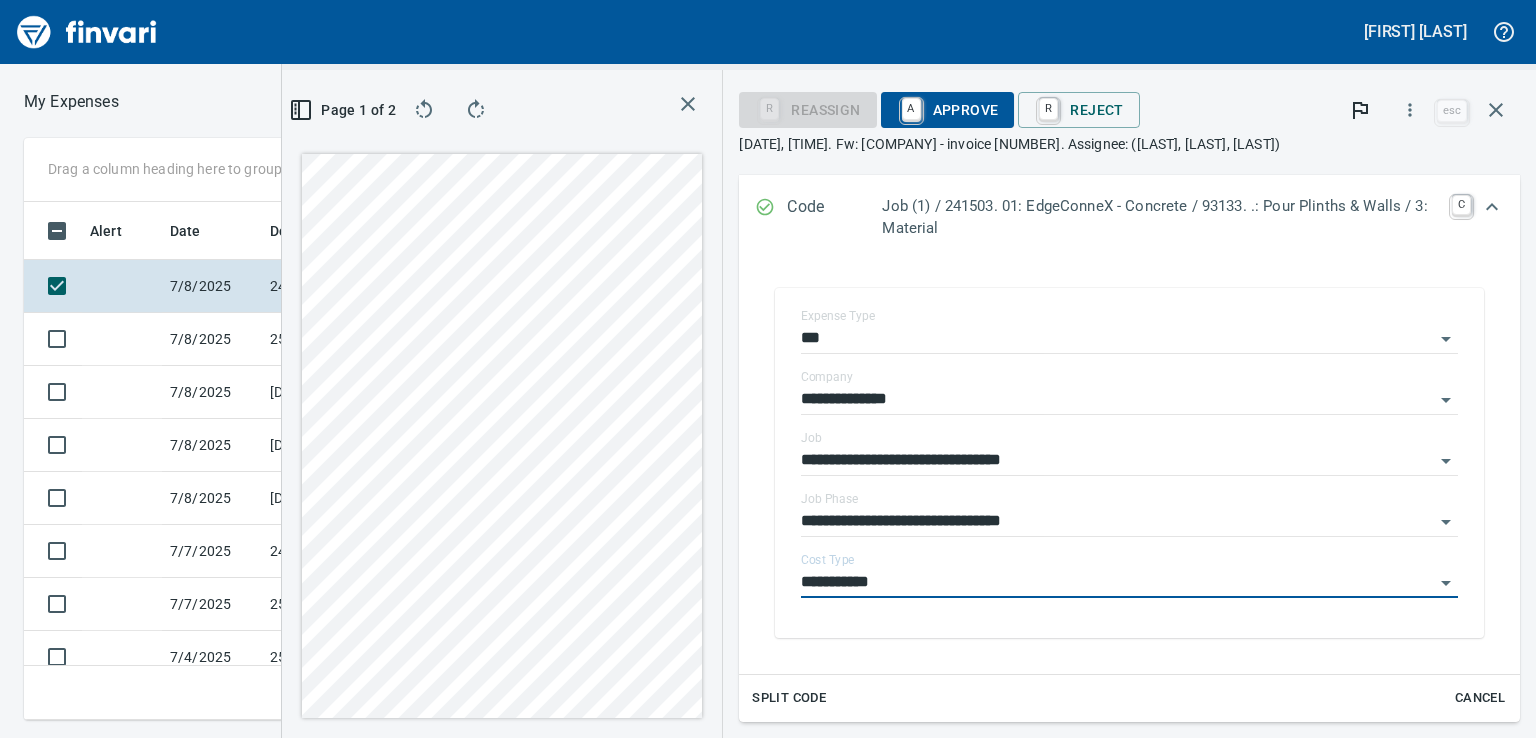 click on "**********" at bounding box center [1129, 448] 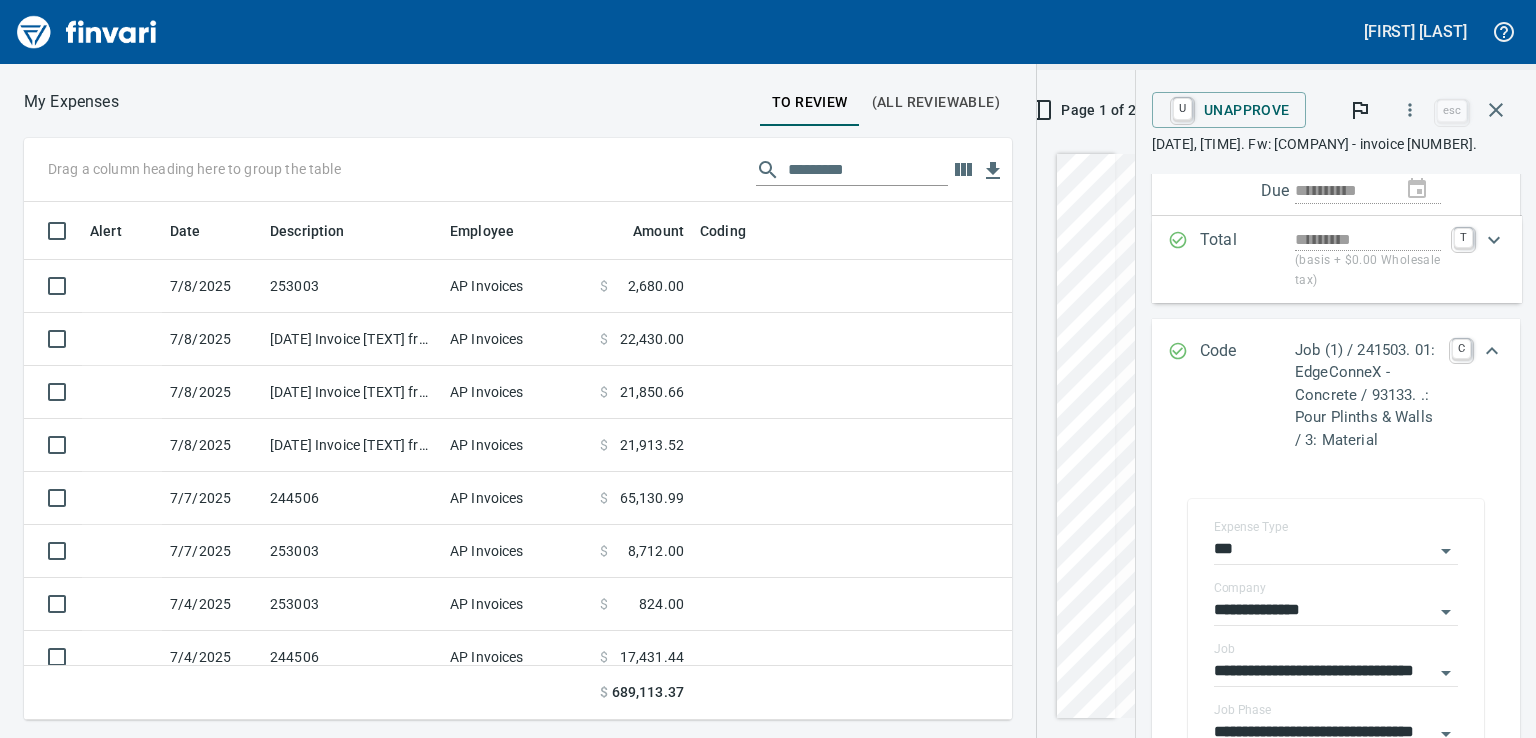 scroll, scrollTop: 502, scrollLeft: 1203, axis: both 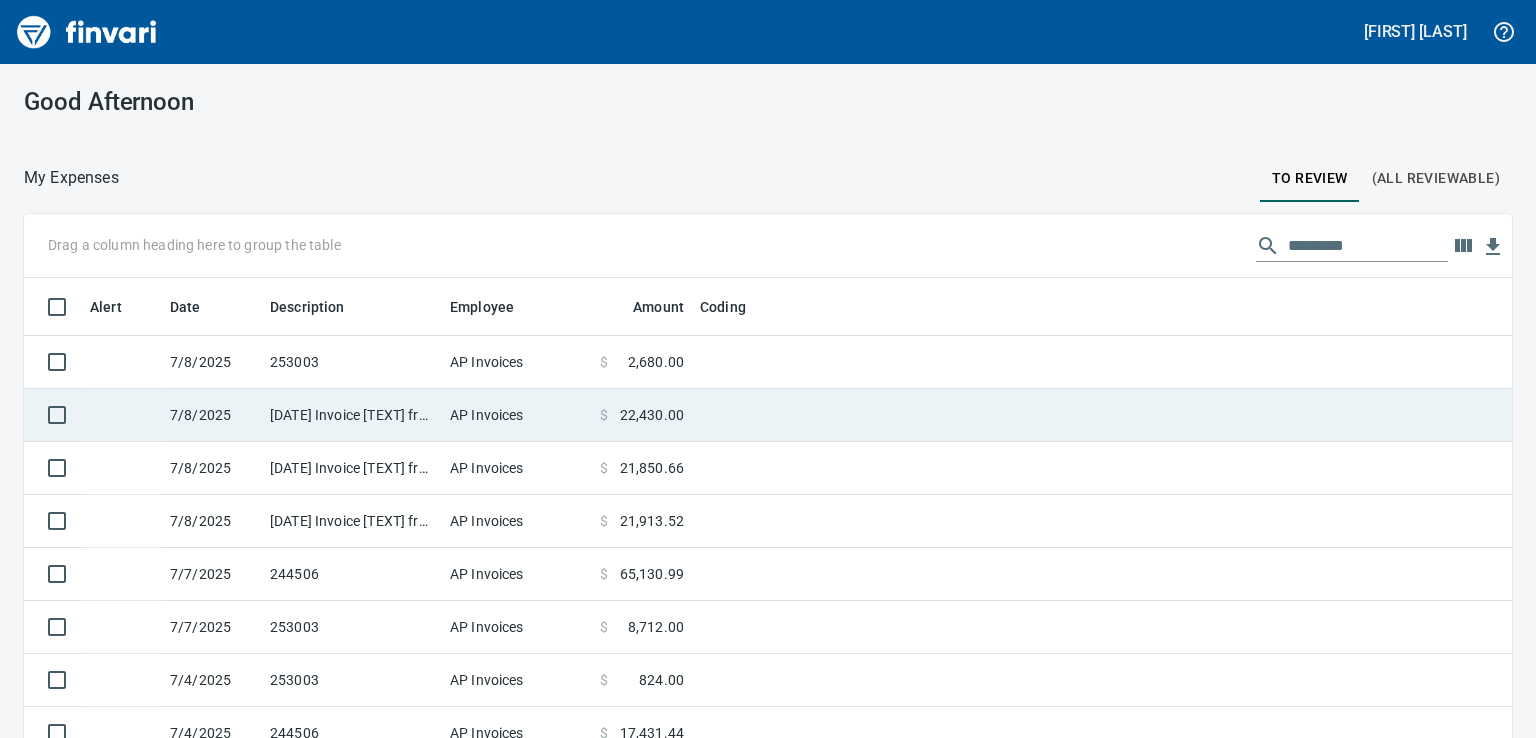 click on "[DATE] Invoice [TEXT] from [COMPANY] ([NUMBER])" at bounding box center (352, 362) 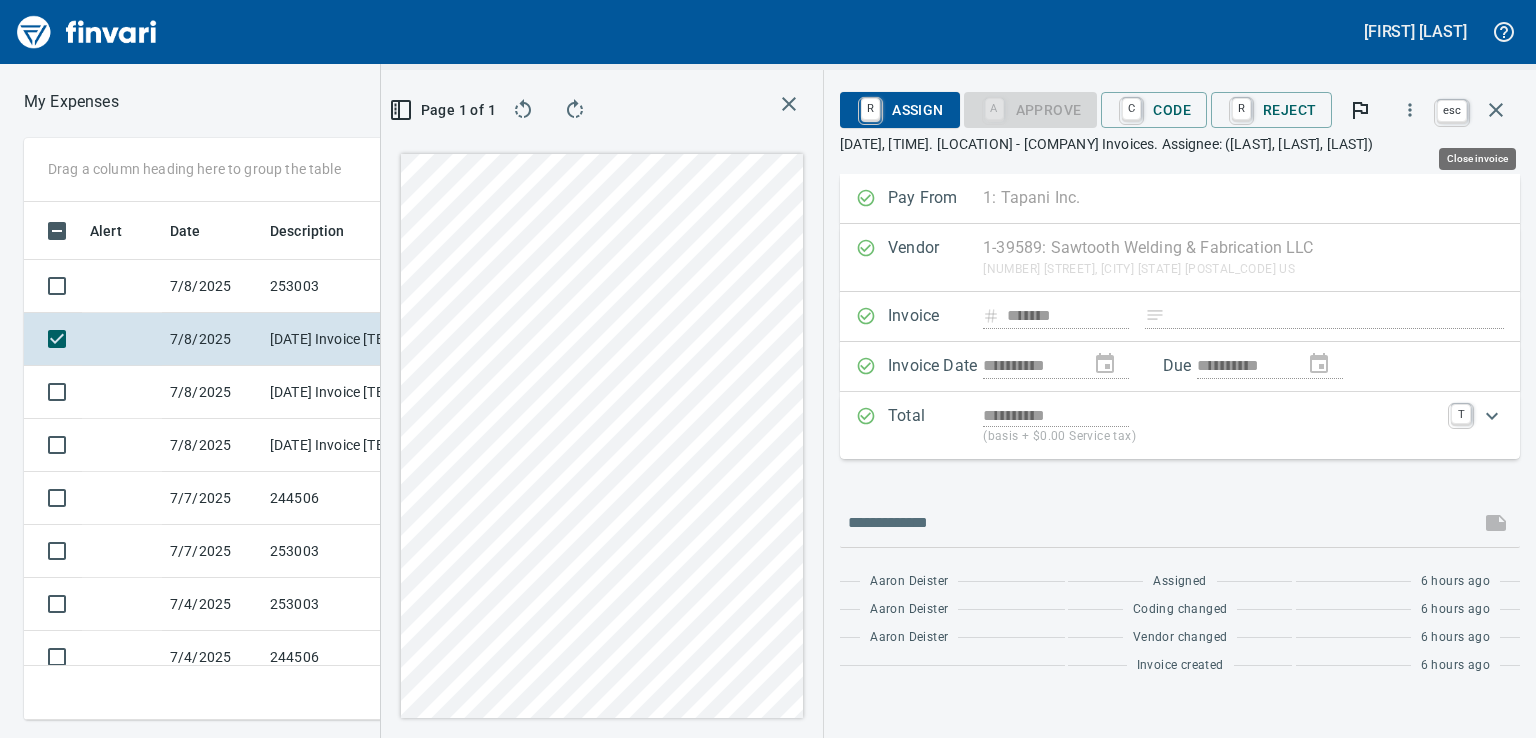 scroll, scrollTop: 487, scrollLeft: 957, axis: both 